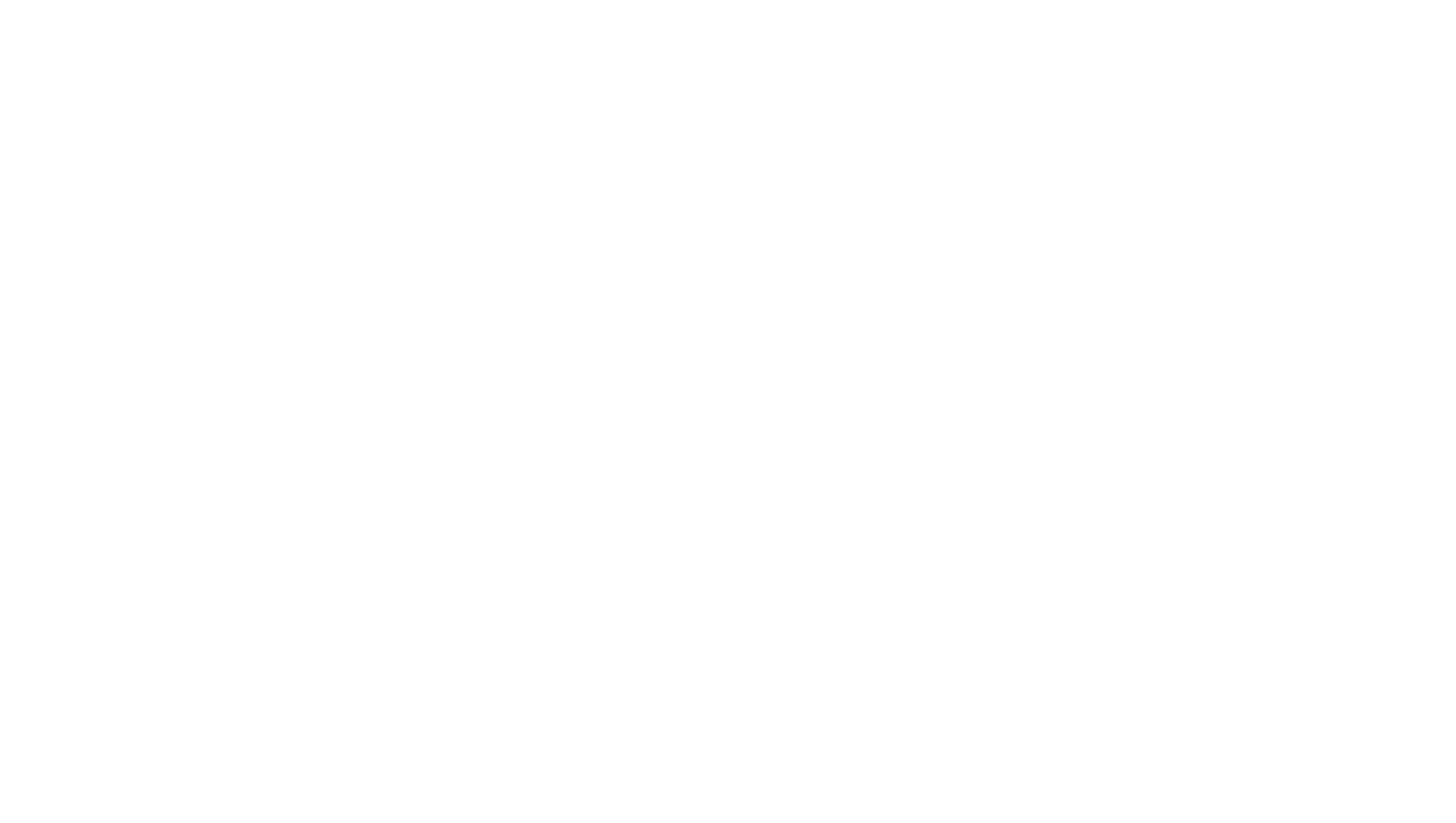 scroll, scrollTop: 0, scrollLeft: 0, axis: both 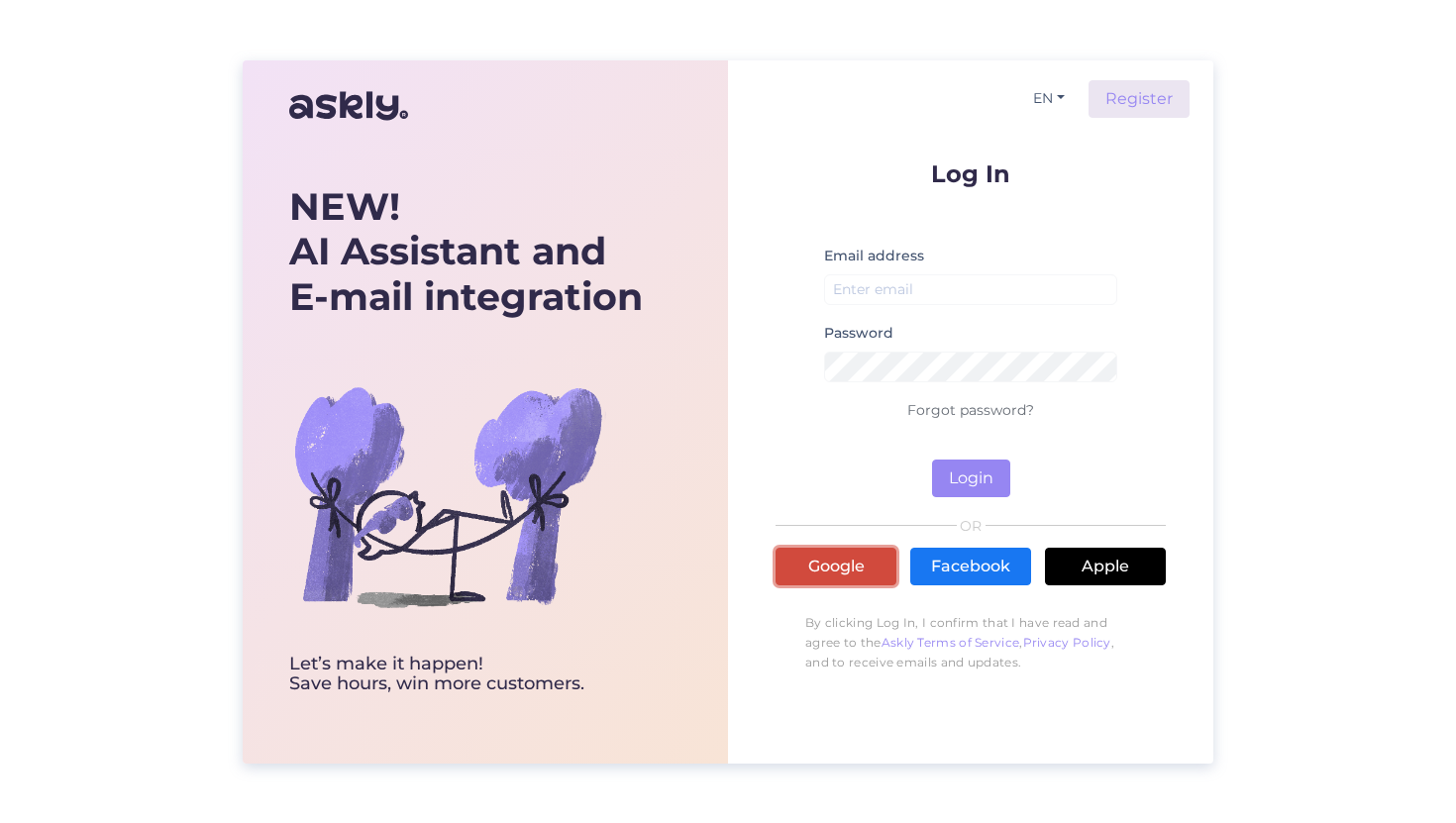 click on "Google" at bounding box center (836, 566) 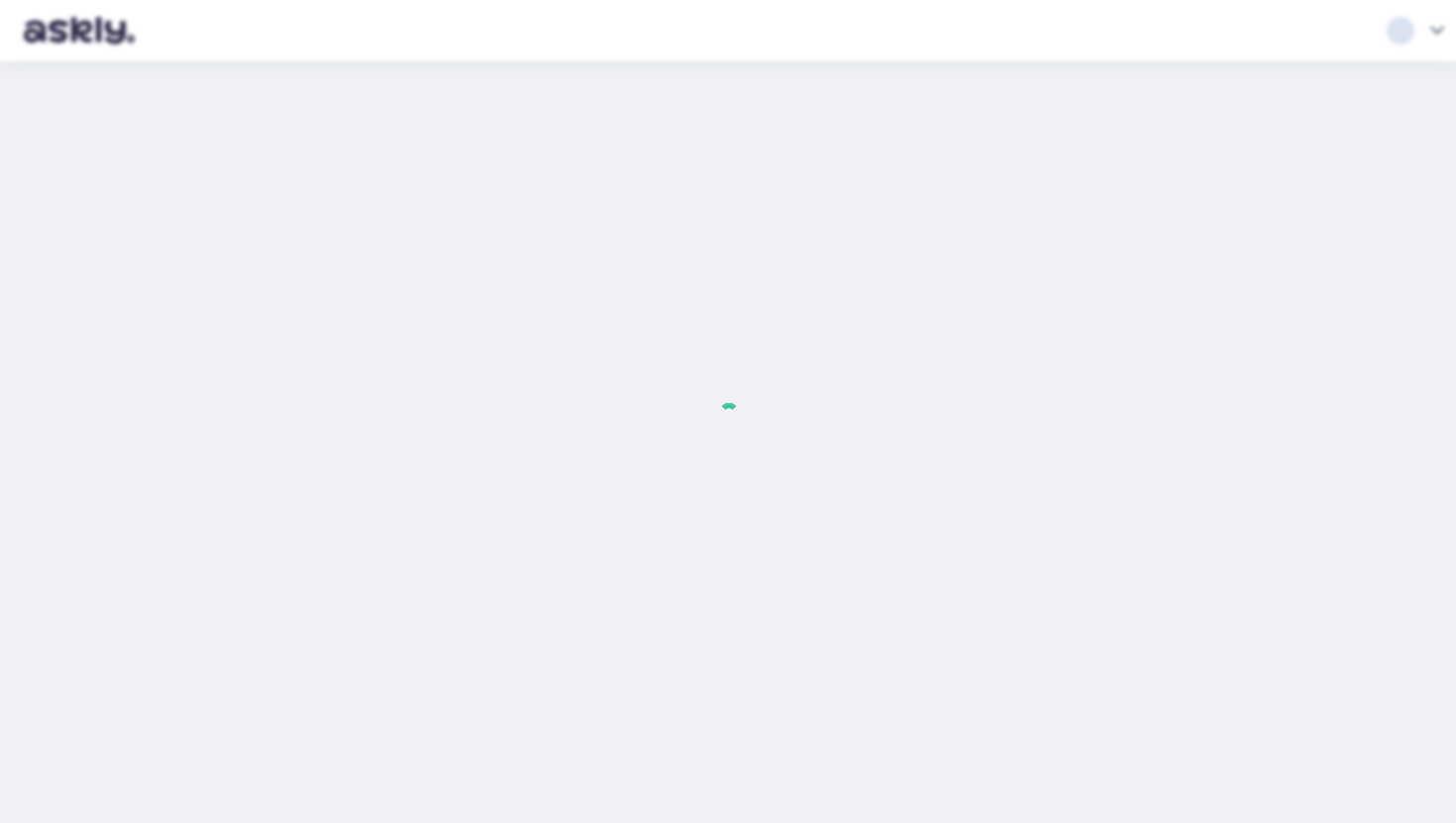 scroll, scrollTop: 0, scrollLeft: 0, axis: both 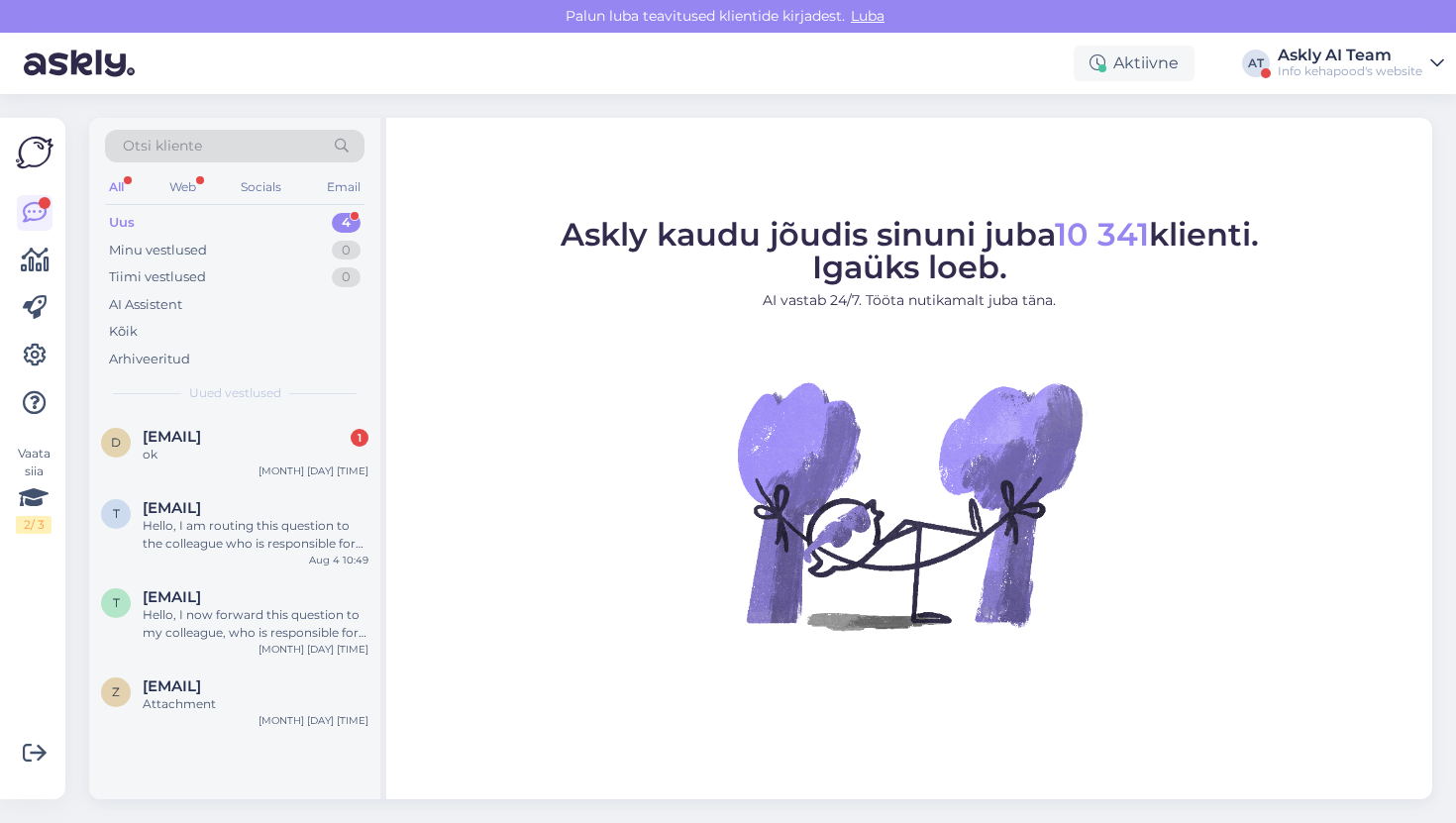 click on "Info kehapood's website" at bounding box center (1350, 71) 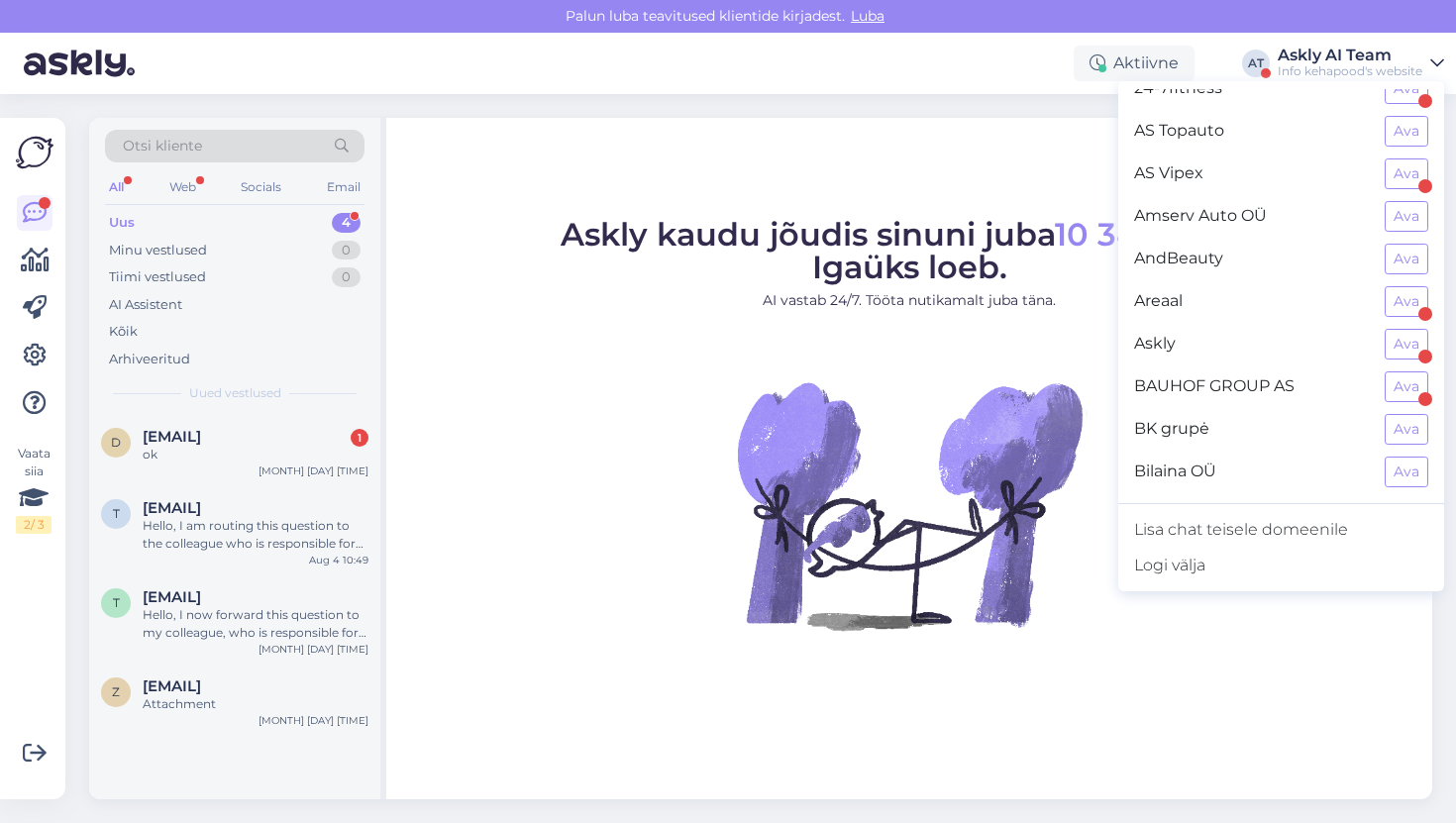 scroll, scrollTop: 0, scrollLeft: 0, axis: both 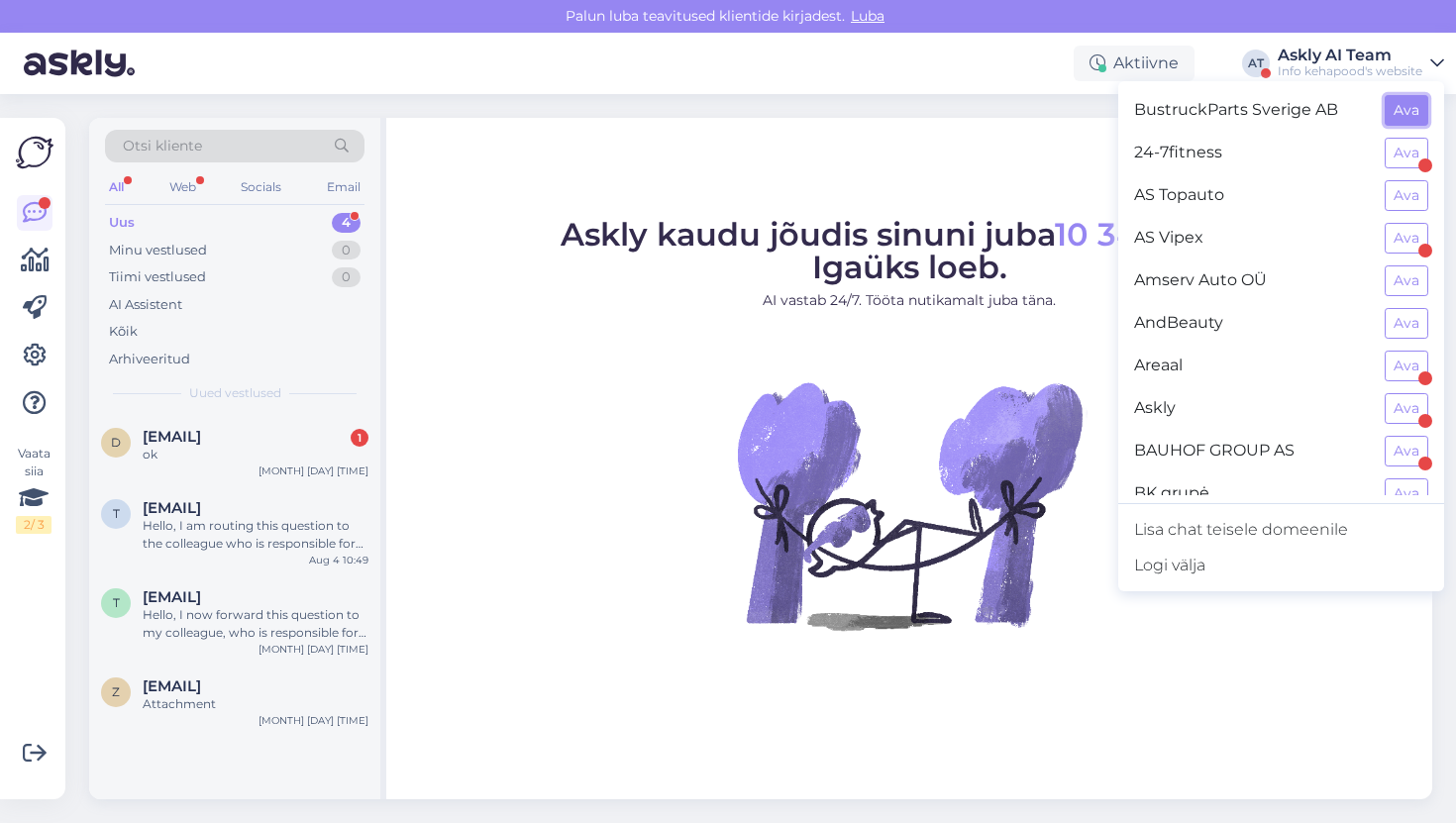 click on "Ava" at bounding box center (1406, 110) 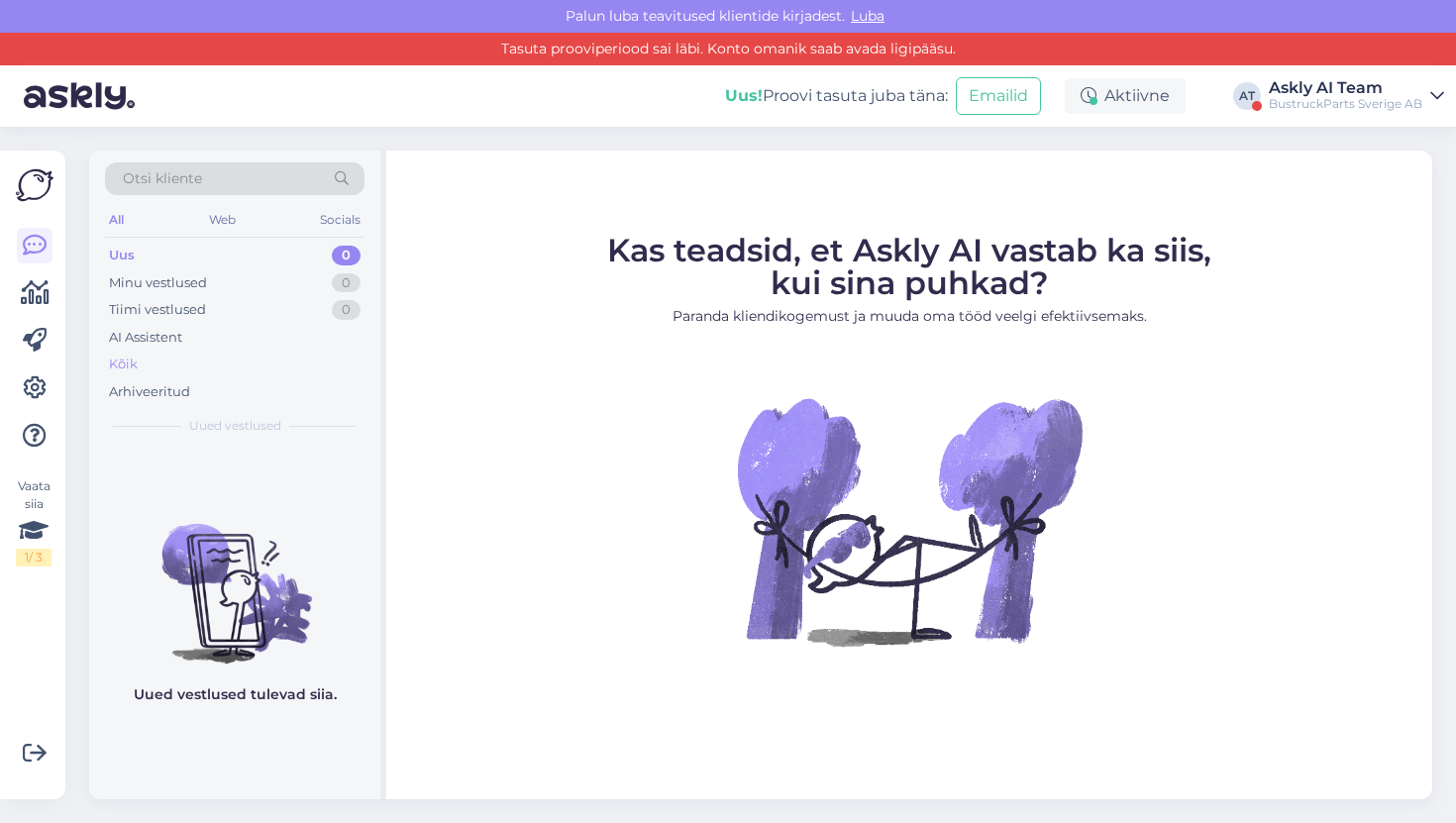 click on "Kõik" at bounding box center (235, 364) 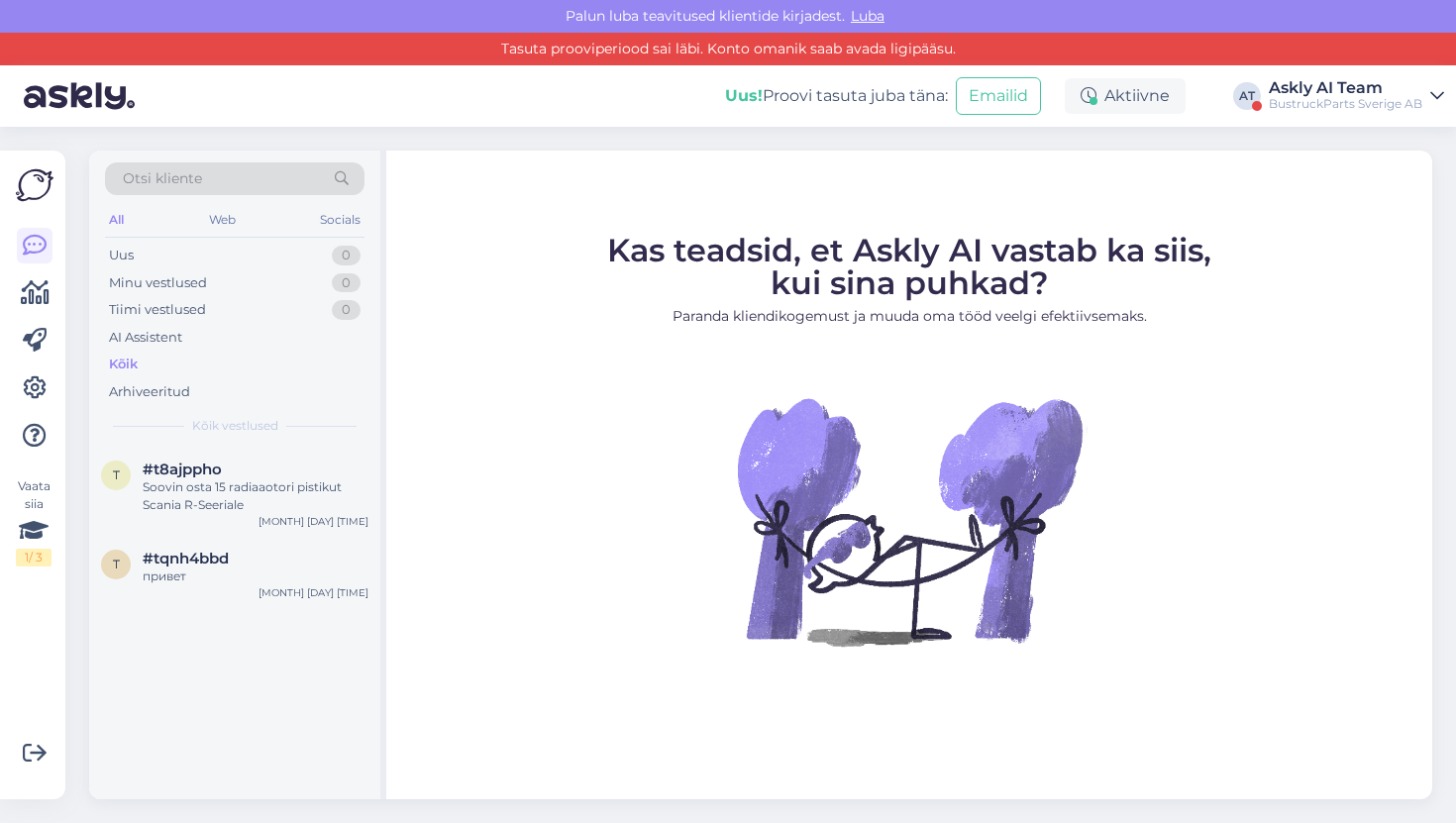 click on "Uus!  Proovi tasuta juba täna: Emailid Aktiivne AT [EMAIL]" at bounding box center [728, 96] 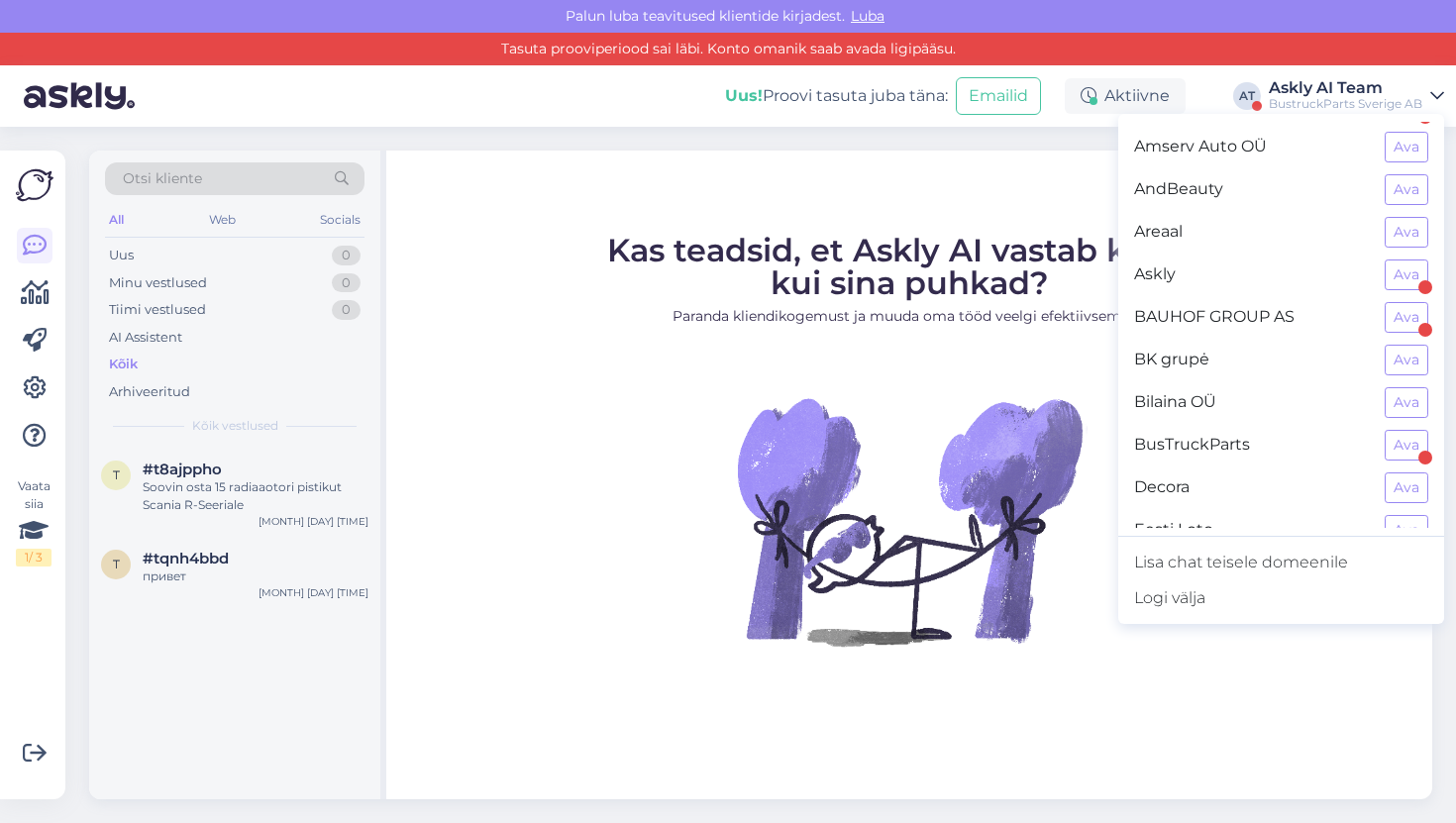 scroll, scrollTop: 179, scrollLeft: 0, axis: vertical 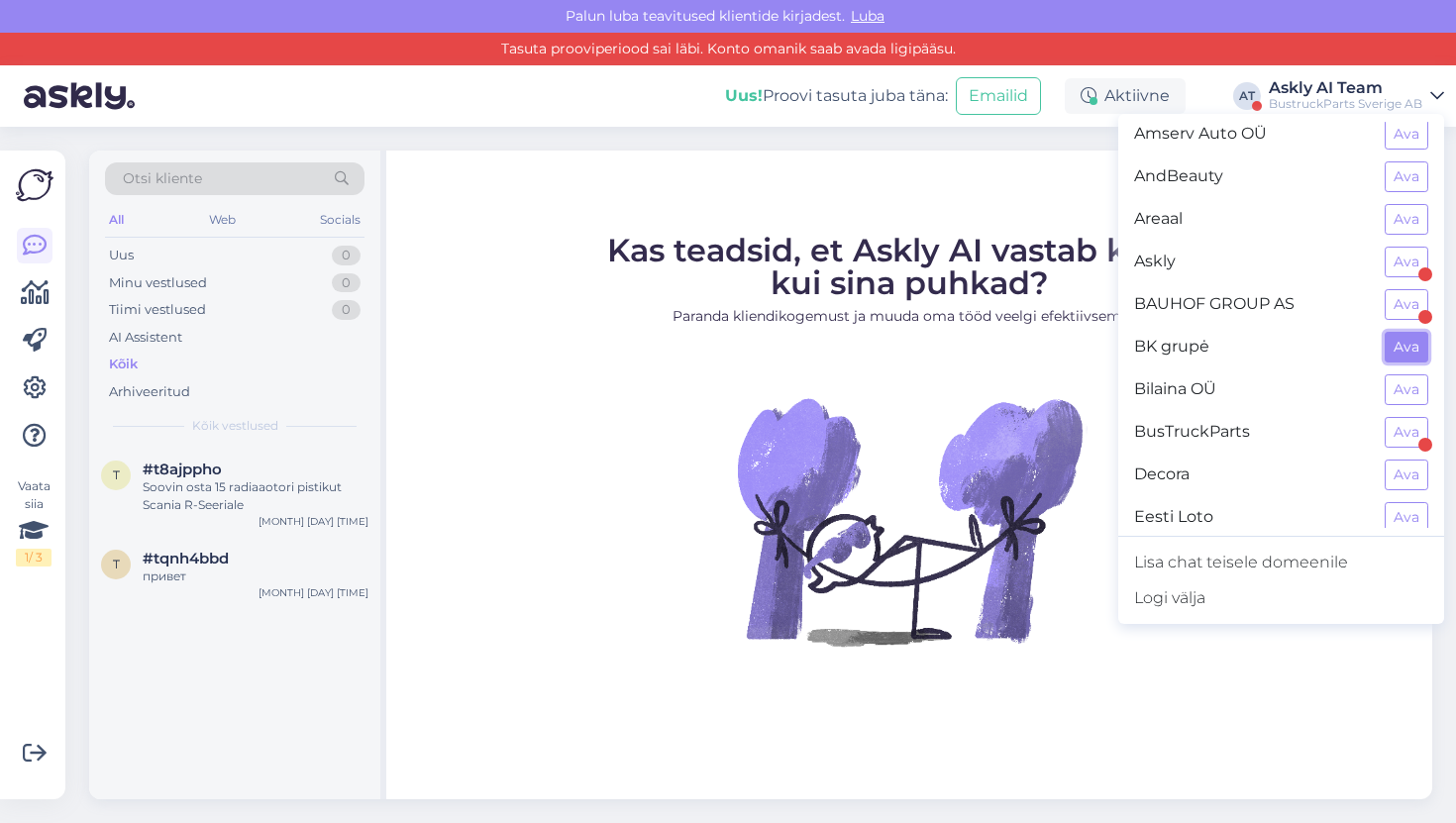 click on "Ava" at bounding box center (1406, 347) 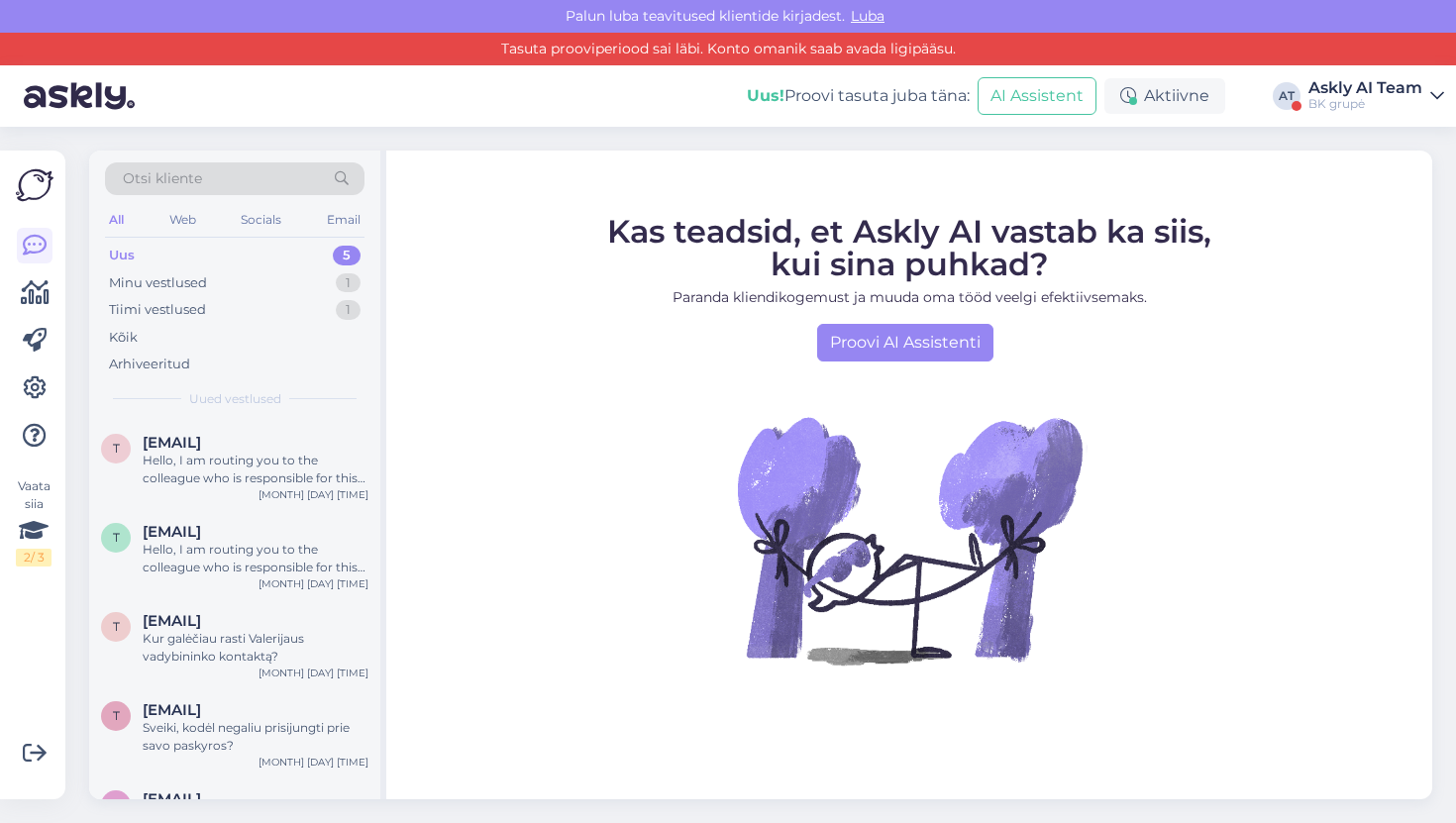 click on "Askly AI Team" at bounding box center (1365, 88) 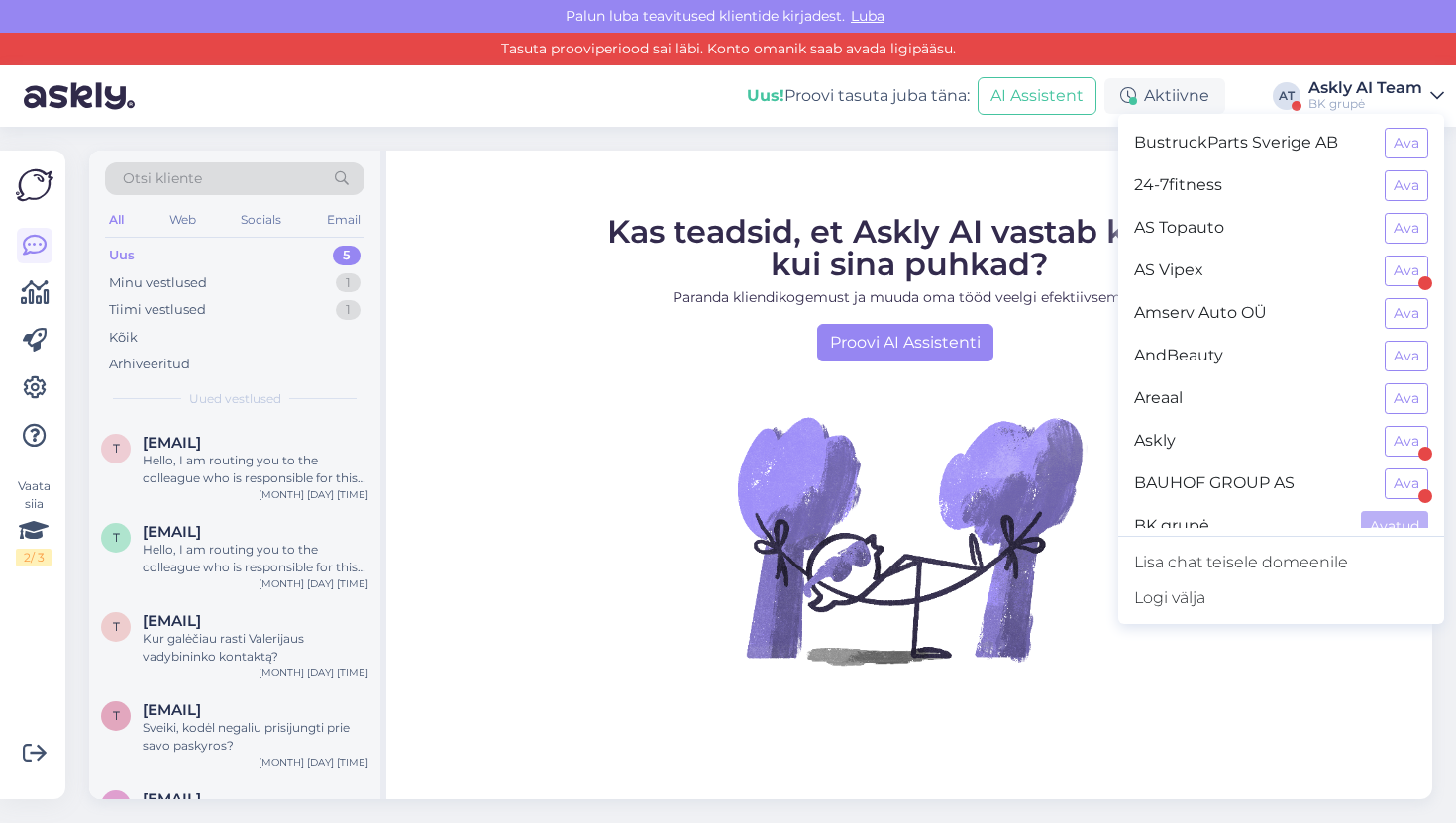 scroll, scrollTop: 98, scrollLeft: 0, axis: vertical 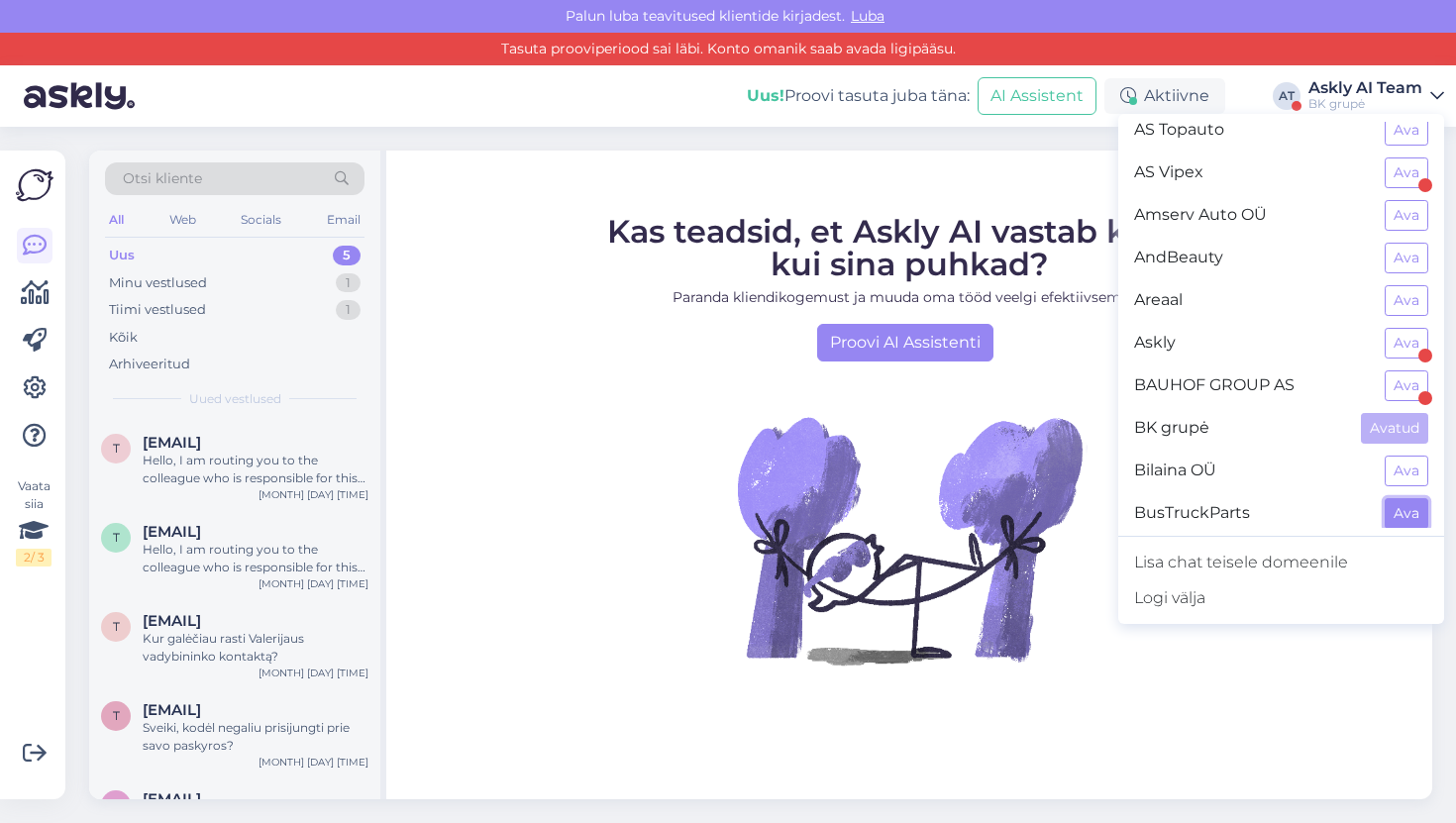 click on "Ava" at bounding box center [1406, 513] 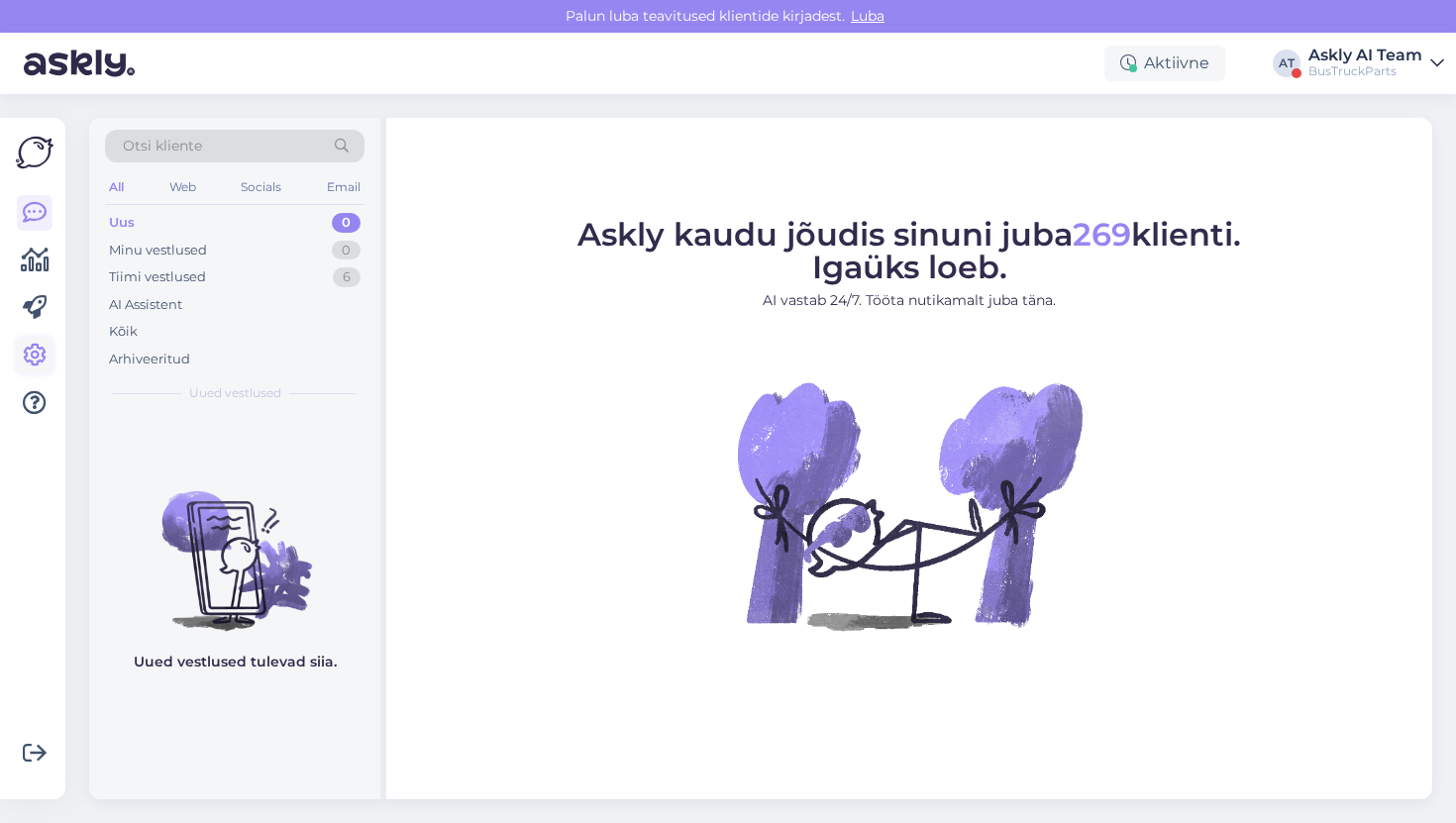 click at bounding box center [35, 356] 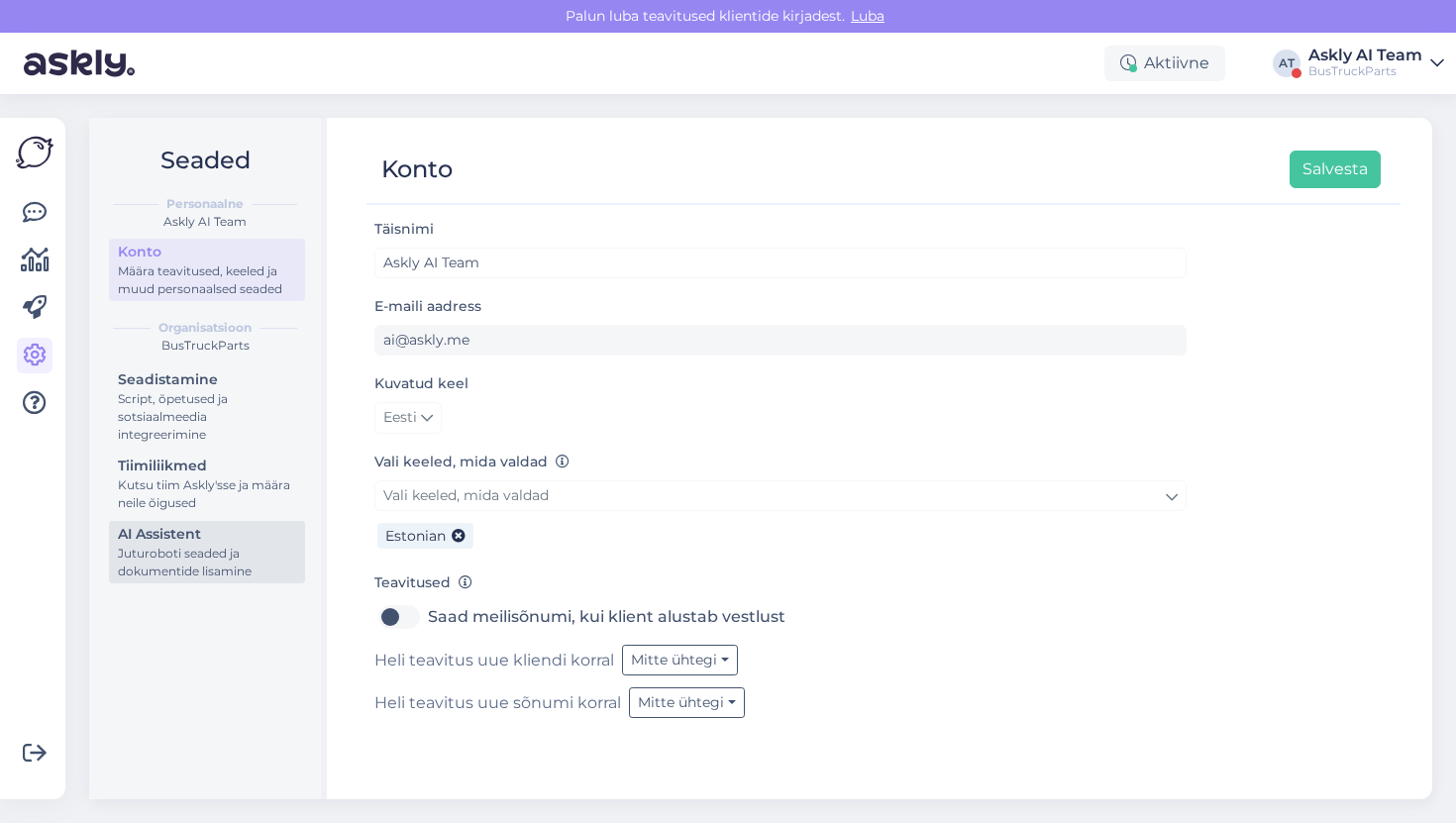 click on "AI Assistent" at bounding box center (207, 534) 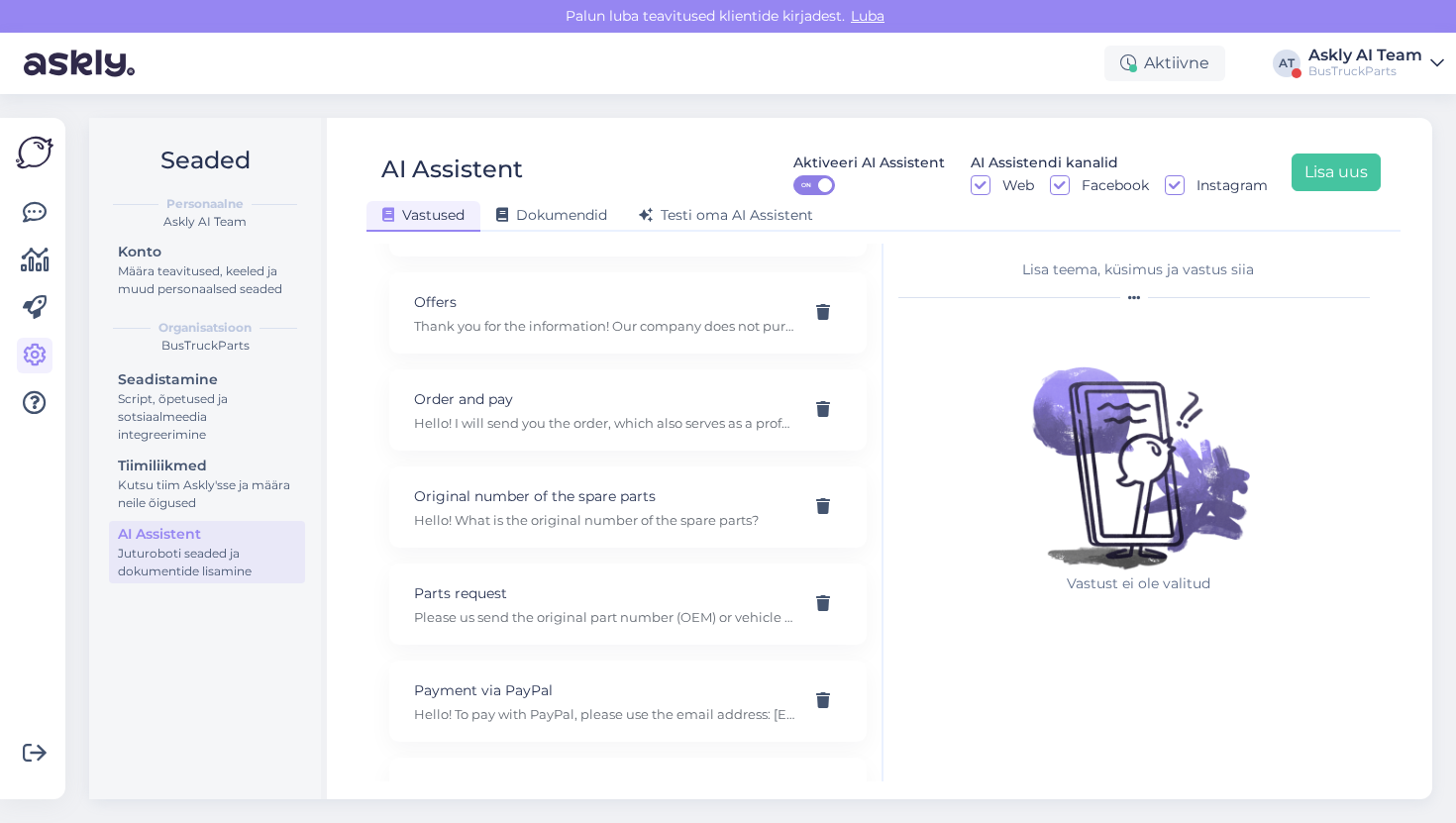 scroll, scrollTop: 3742, scrollLeft: 0, axis: vertical 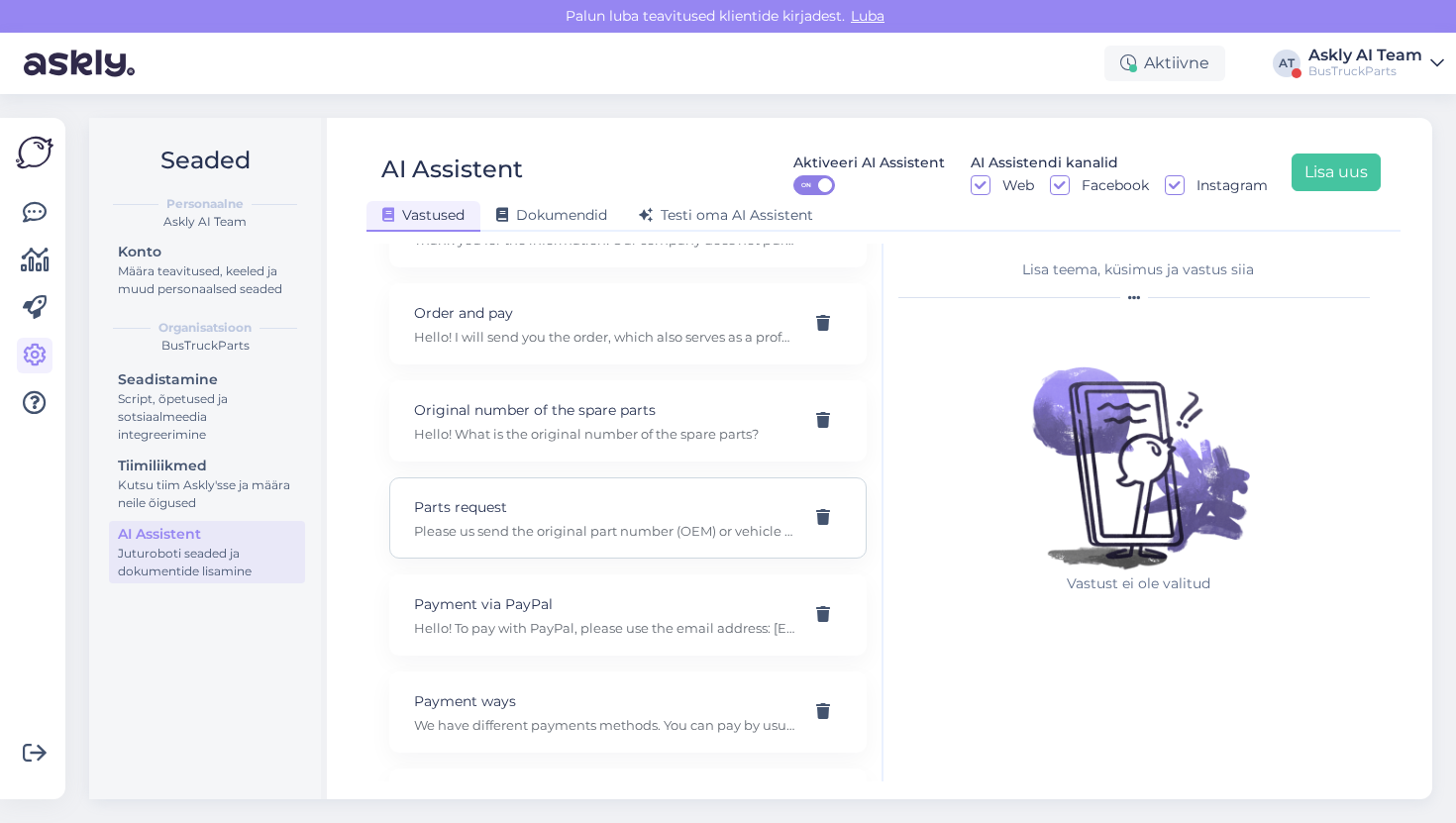 click on "Parts request Please us send the original part number (OEM) or vehicle VIN code and our team will check." at bounding box center [628, 518] 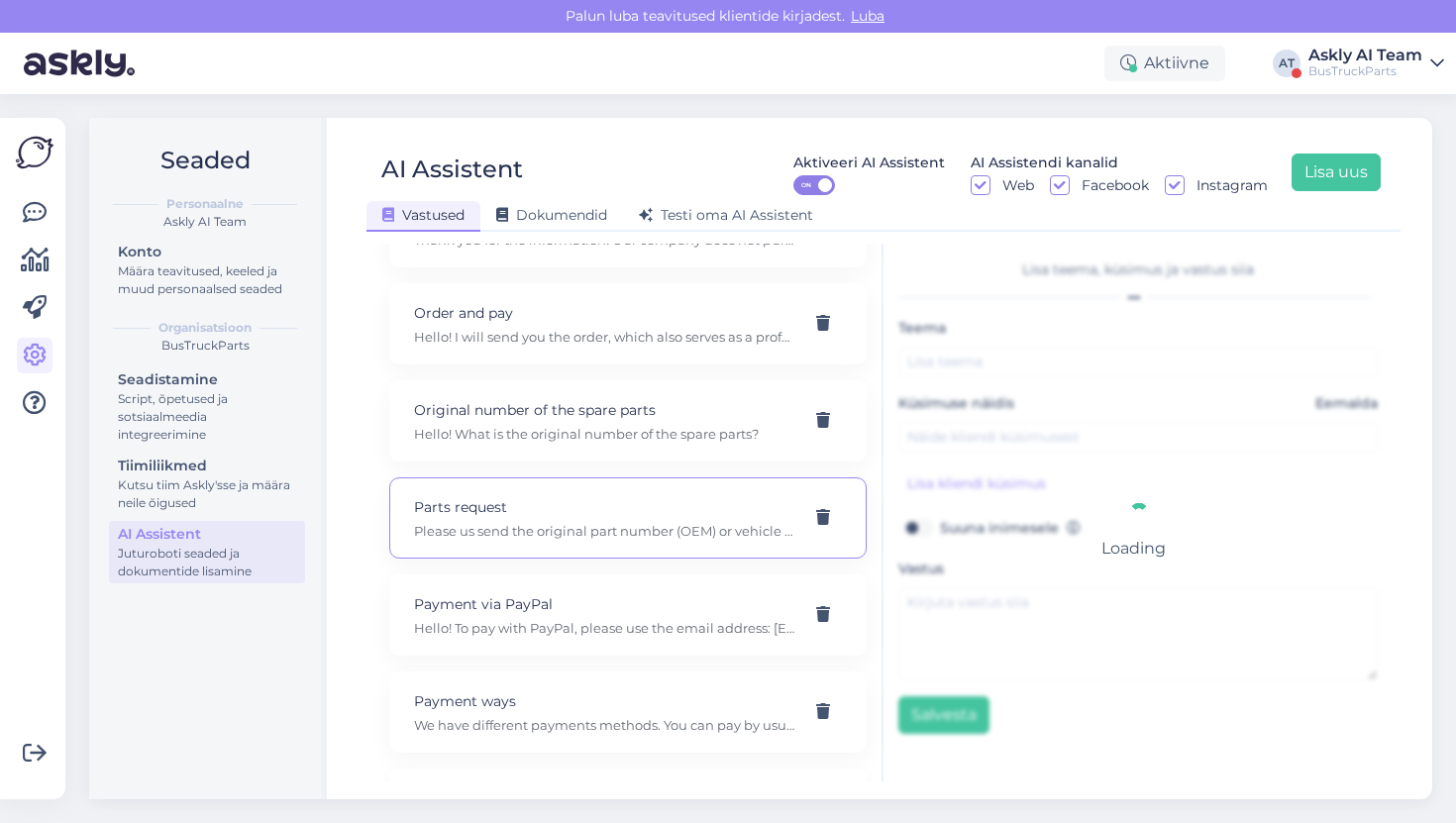 type on "Parts request" 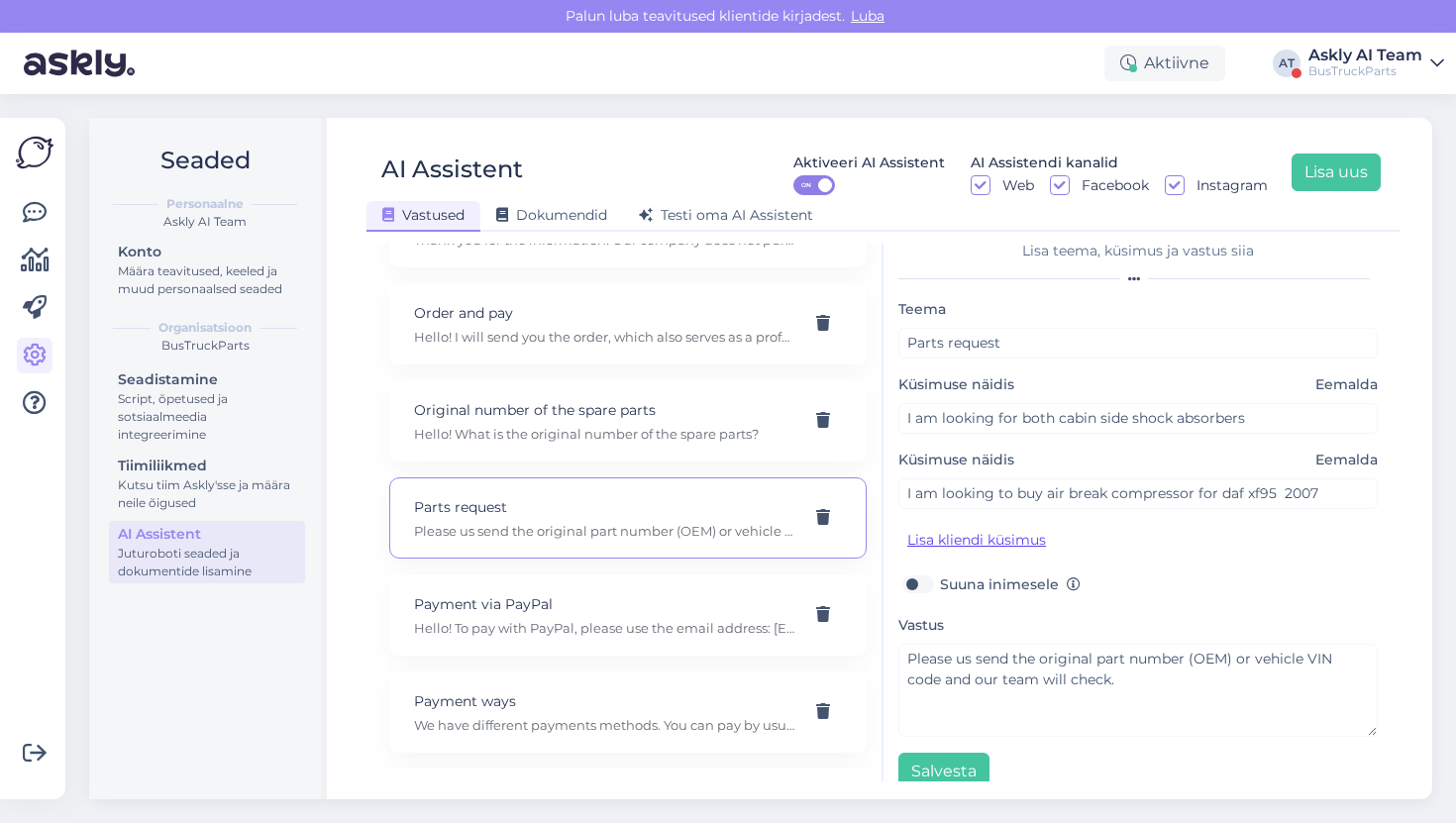scroll, scrollTop: 31, scrollLeft: 0, axis: vertical 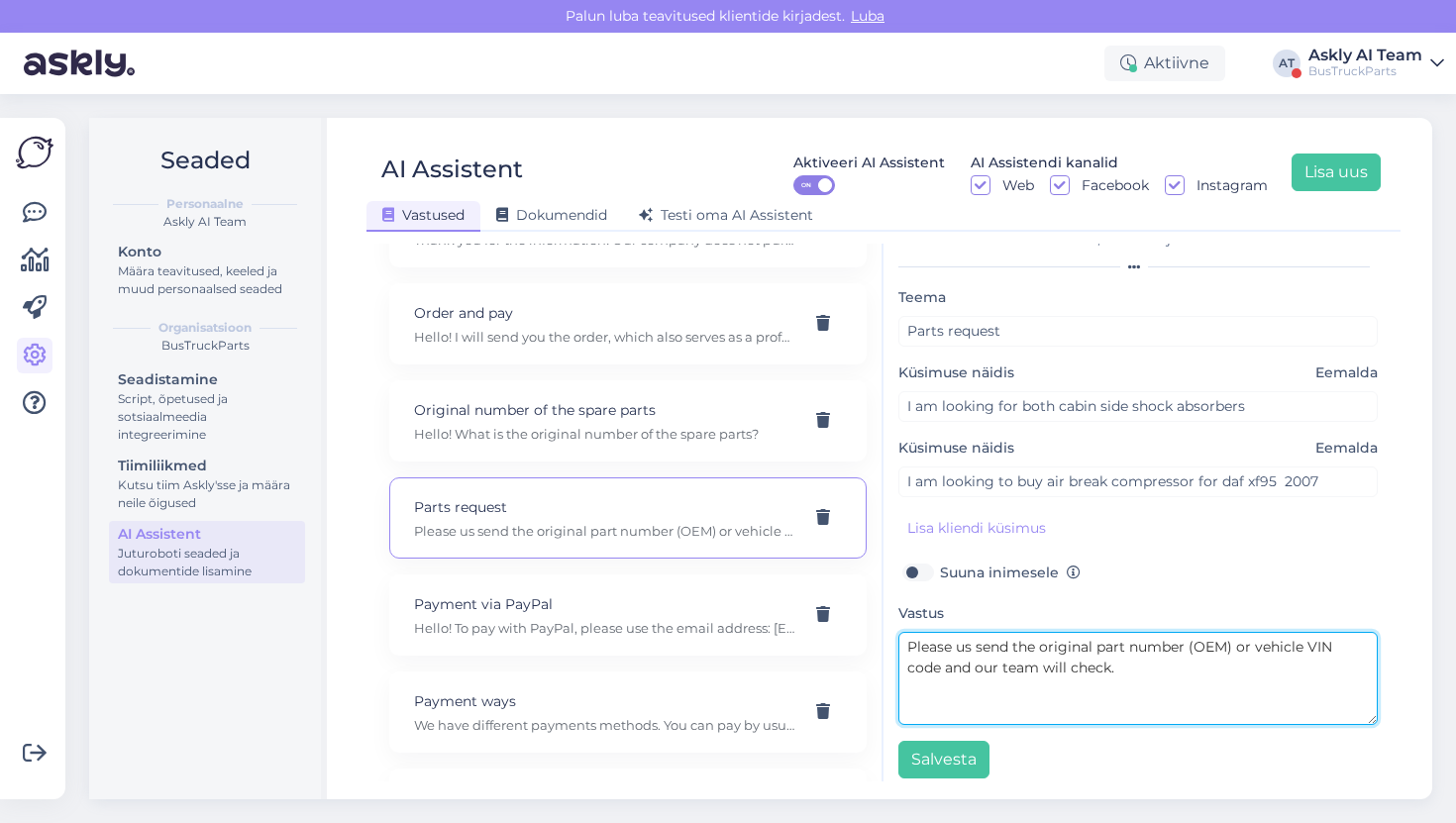 click on "Please us send the original part number (OEM) or vehicle VIN code and our team will check." at bounding box center [1138, 678] 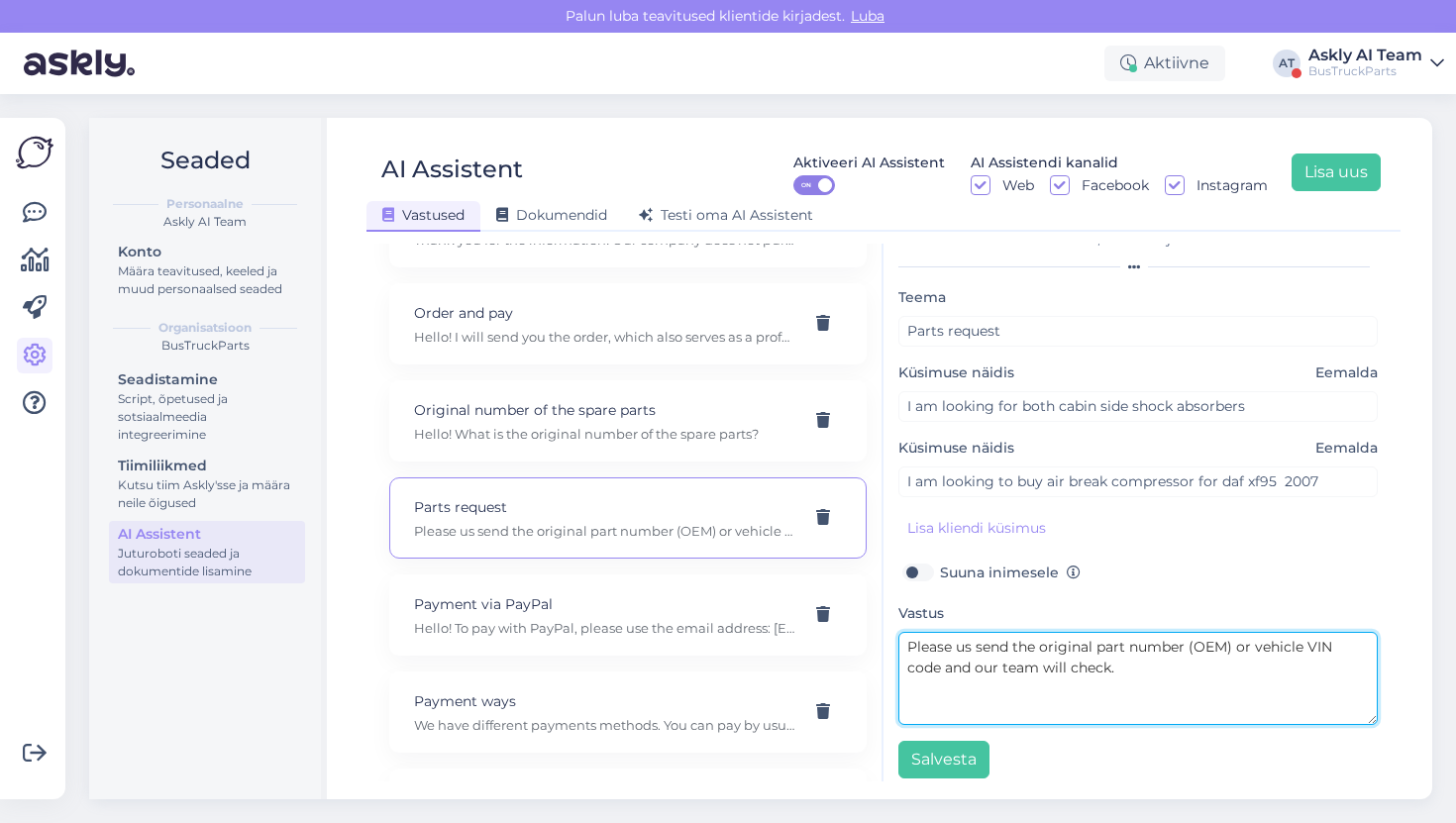 click on "Please us send the original part number (OEM) or vehicle VIN code and our team will check." at bounding box center [1138, 678] 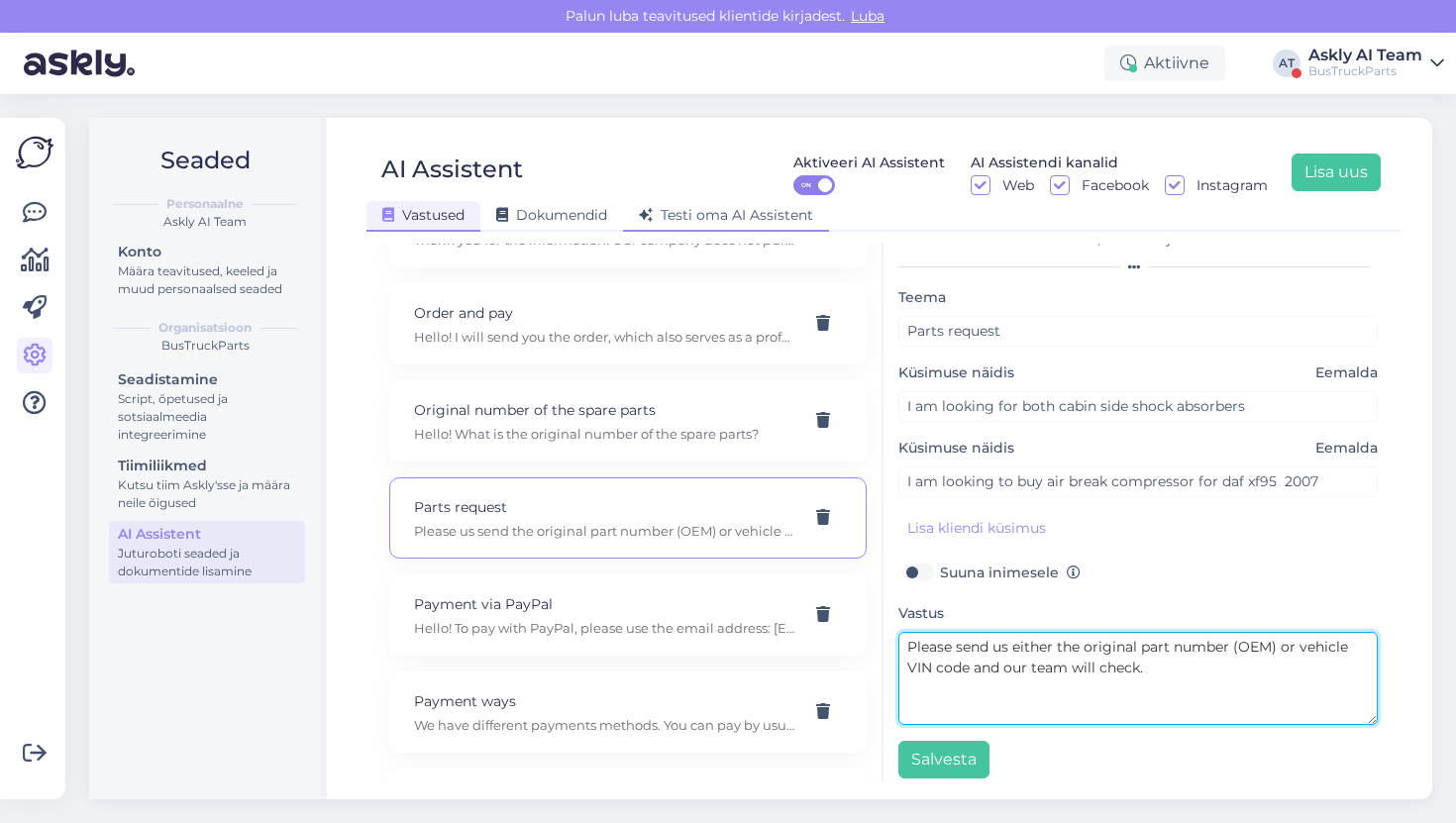 type on "Please send us either the original part number (OEM) or vehicle VIN code and our team will check." 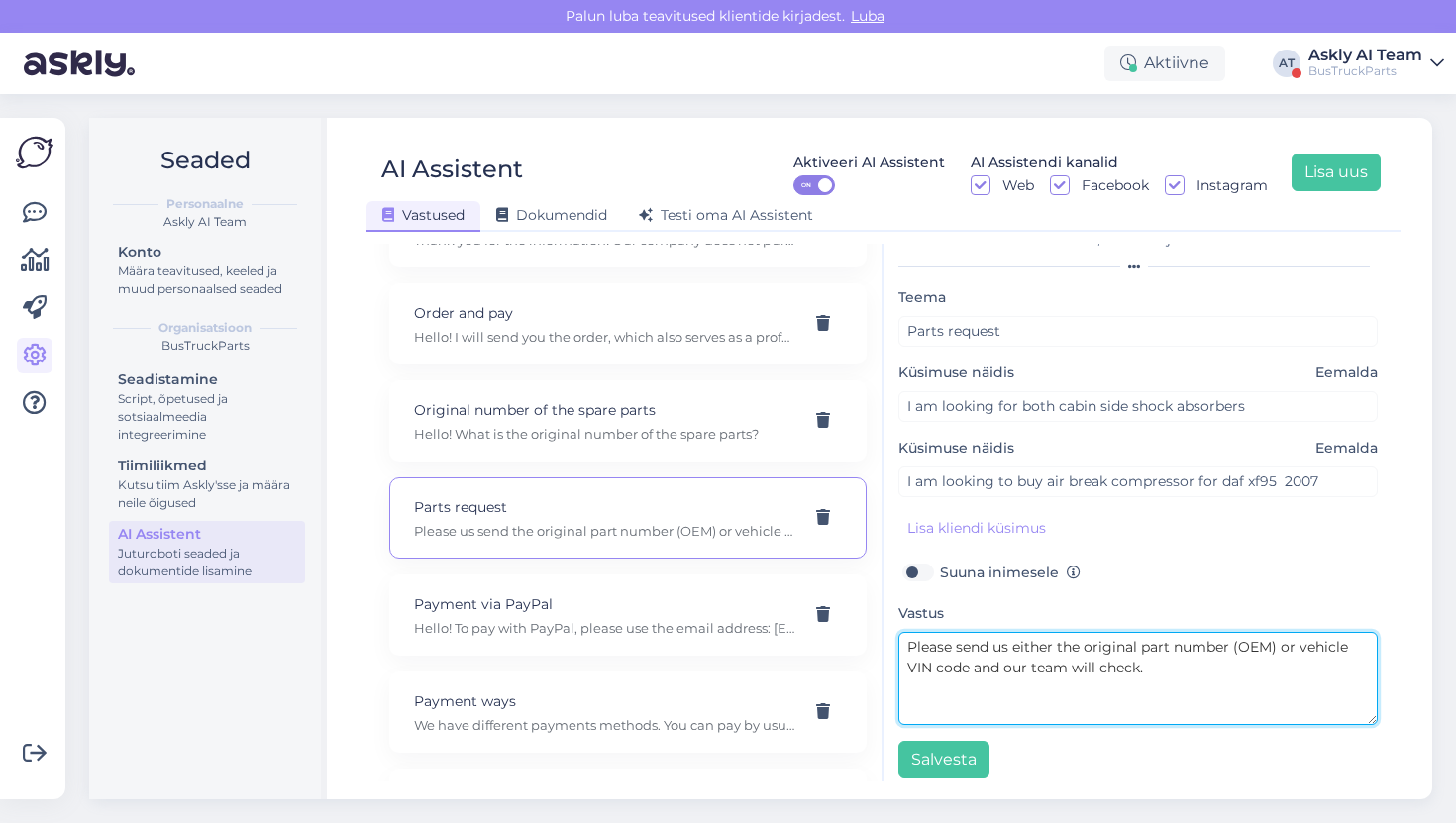 click on "Please send us either the original part number (OEM) or vehicle VIN code and our team will check." at bounding box center (1138, 678) 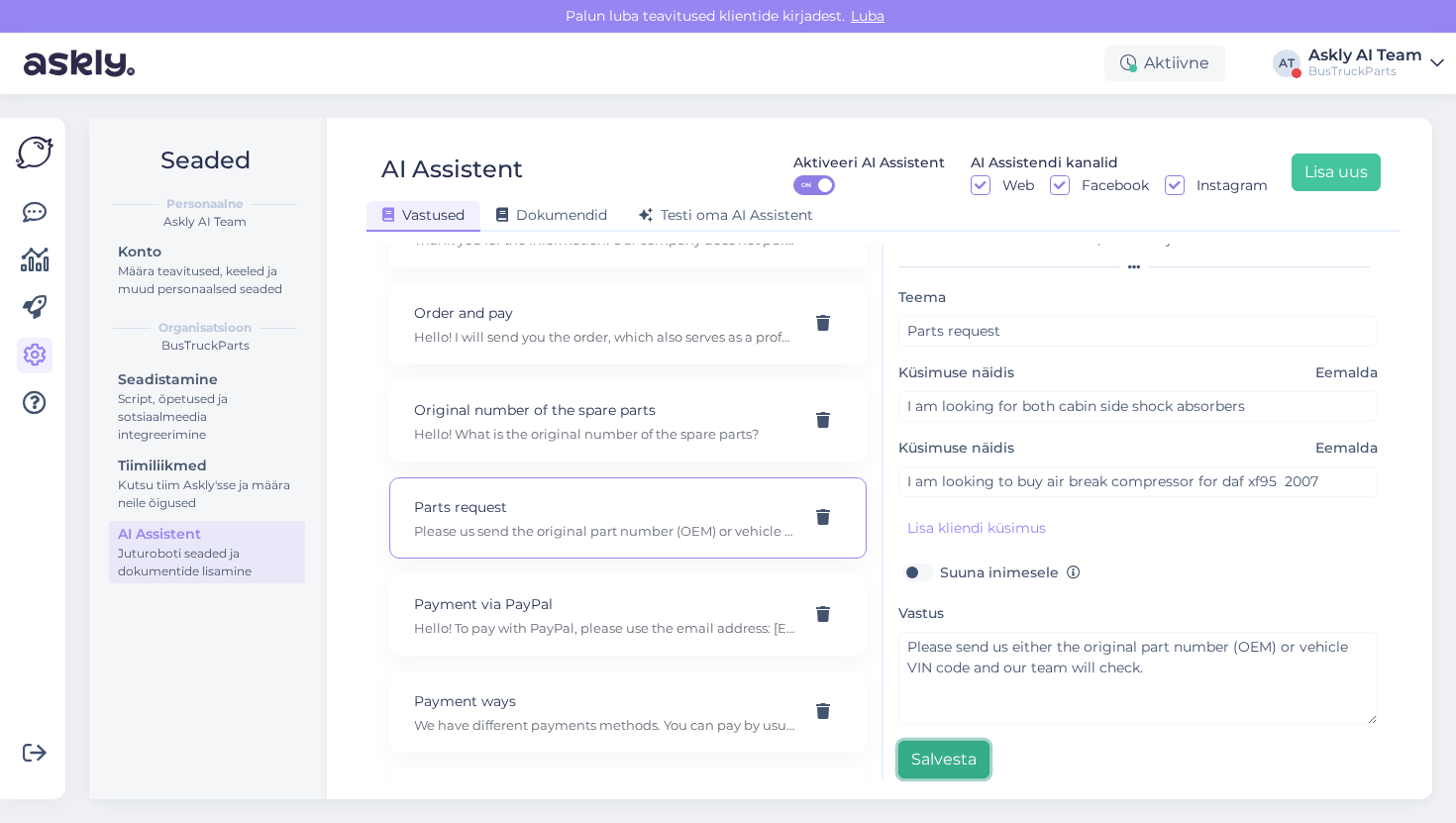 click on "Salvesta" at bounding box center [944, 760] 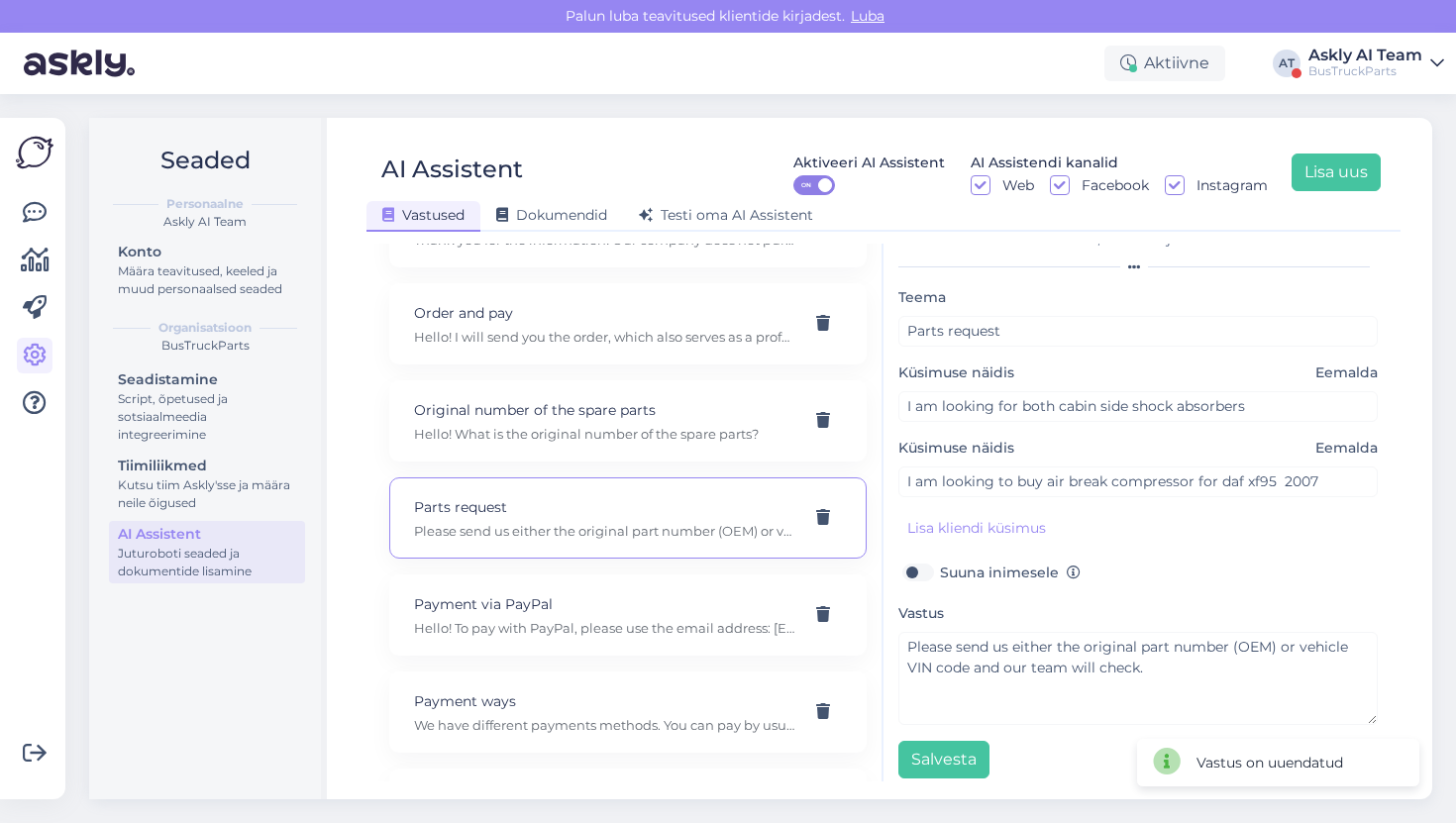 click on "Askly AI Team" at bounding box center (1365, 55) 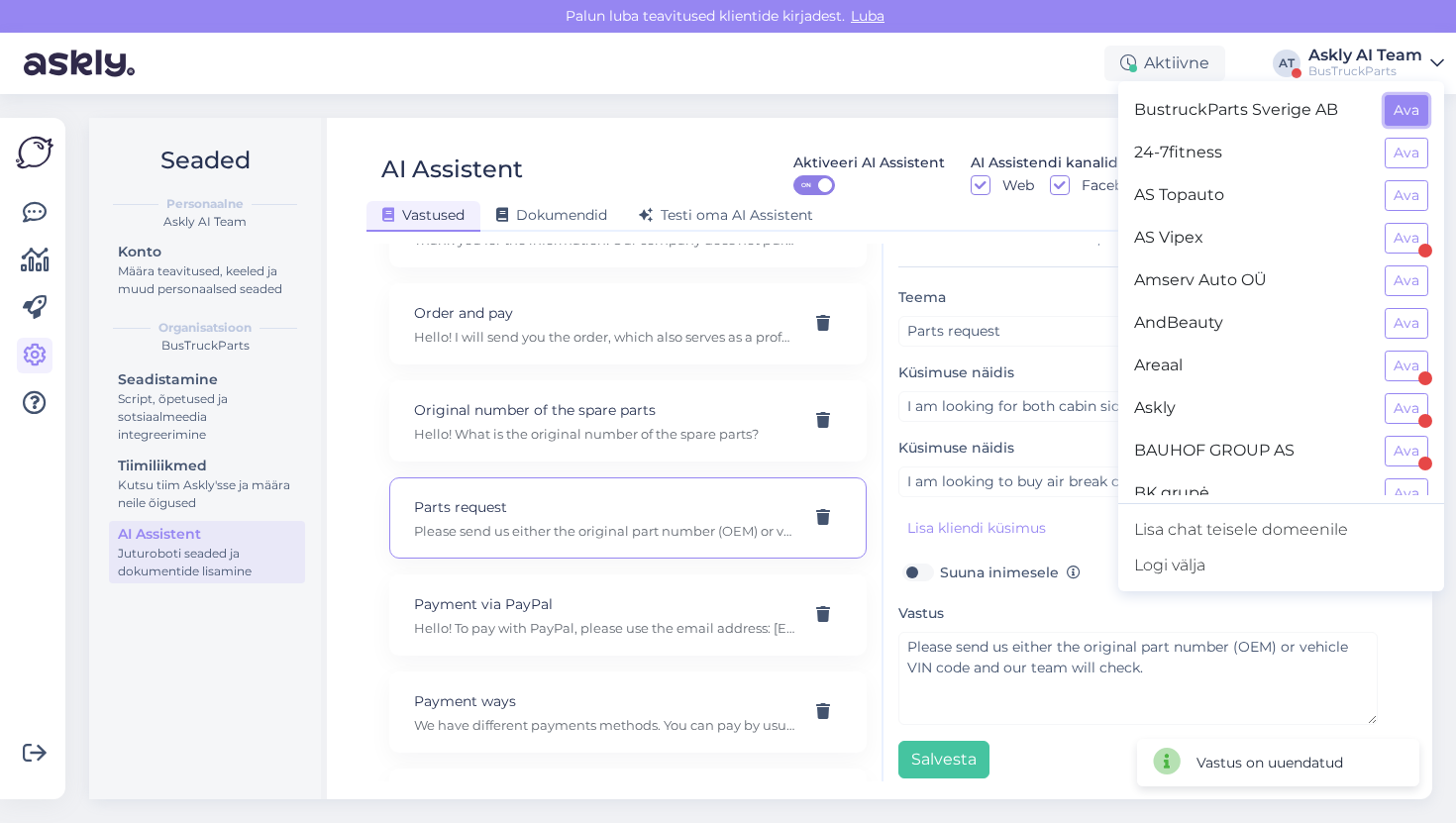 click on "Ava" at bounding box center (1406, 110) 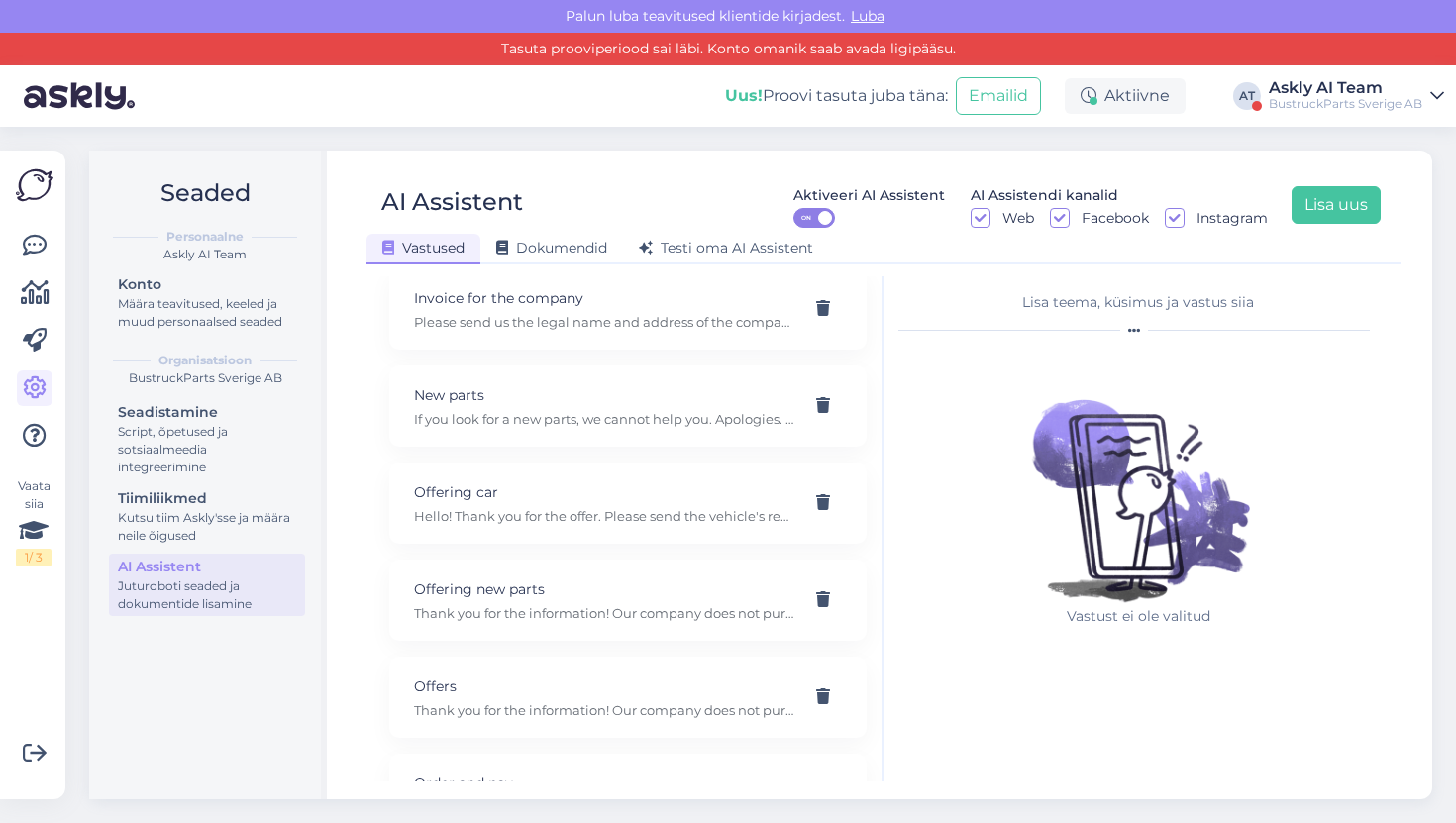 scroll, scrollTop: 2413, scrollLeft: 0, axis: vertical 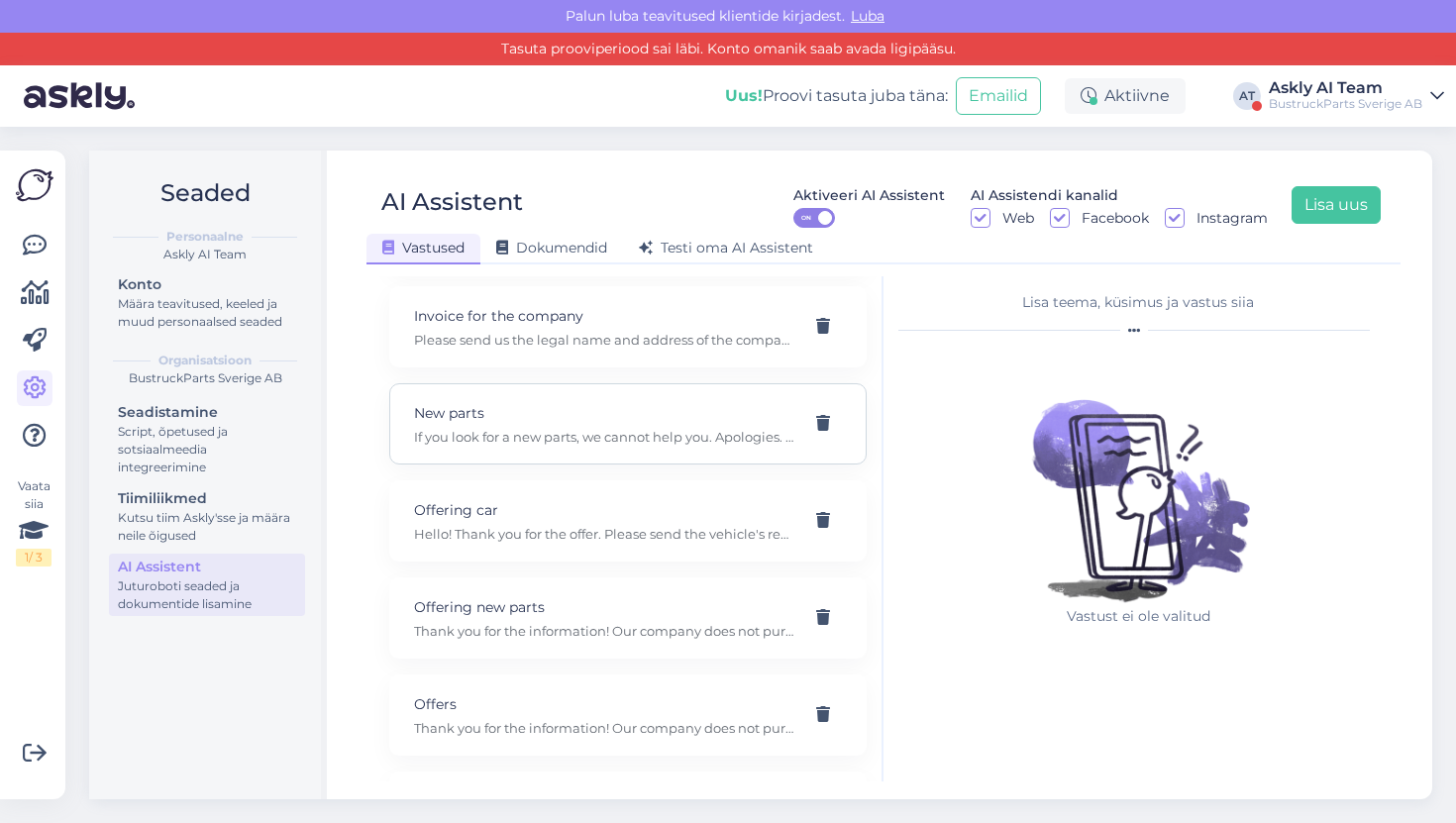 click on "New parts If you look for a new parts, we cannot help you. Apologies. Our company sells used parts that come with guarantee. BusTruckParts is one of the largest licensed producers of quality used parts for trucks and buses." at bounding box center (628, 424) 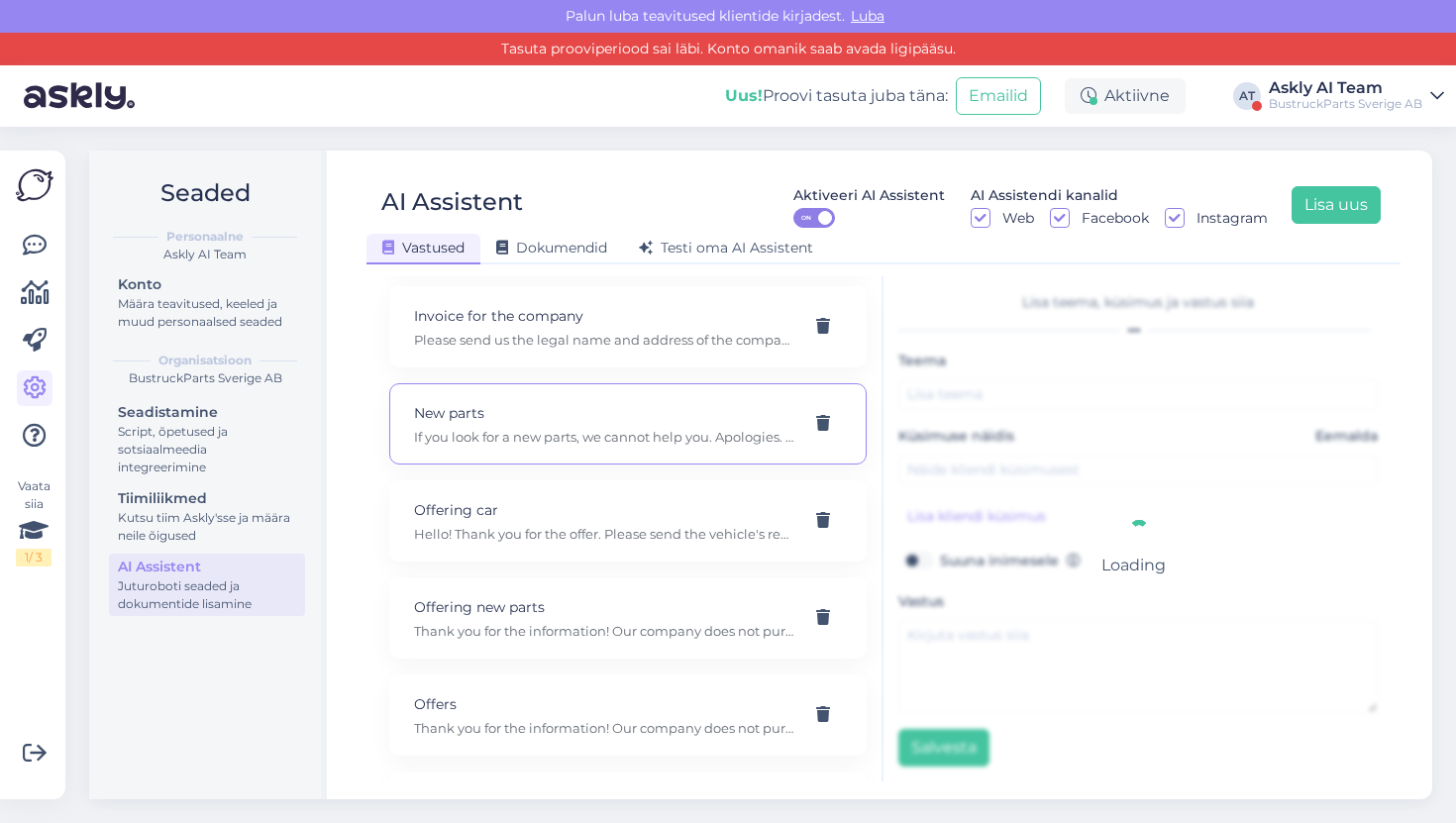 type on "New parts" 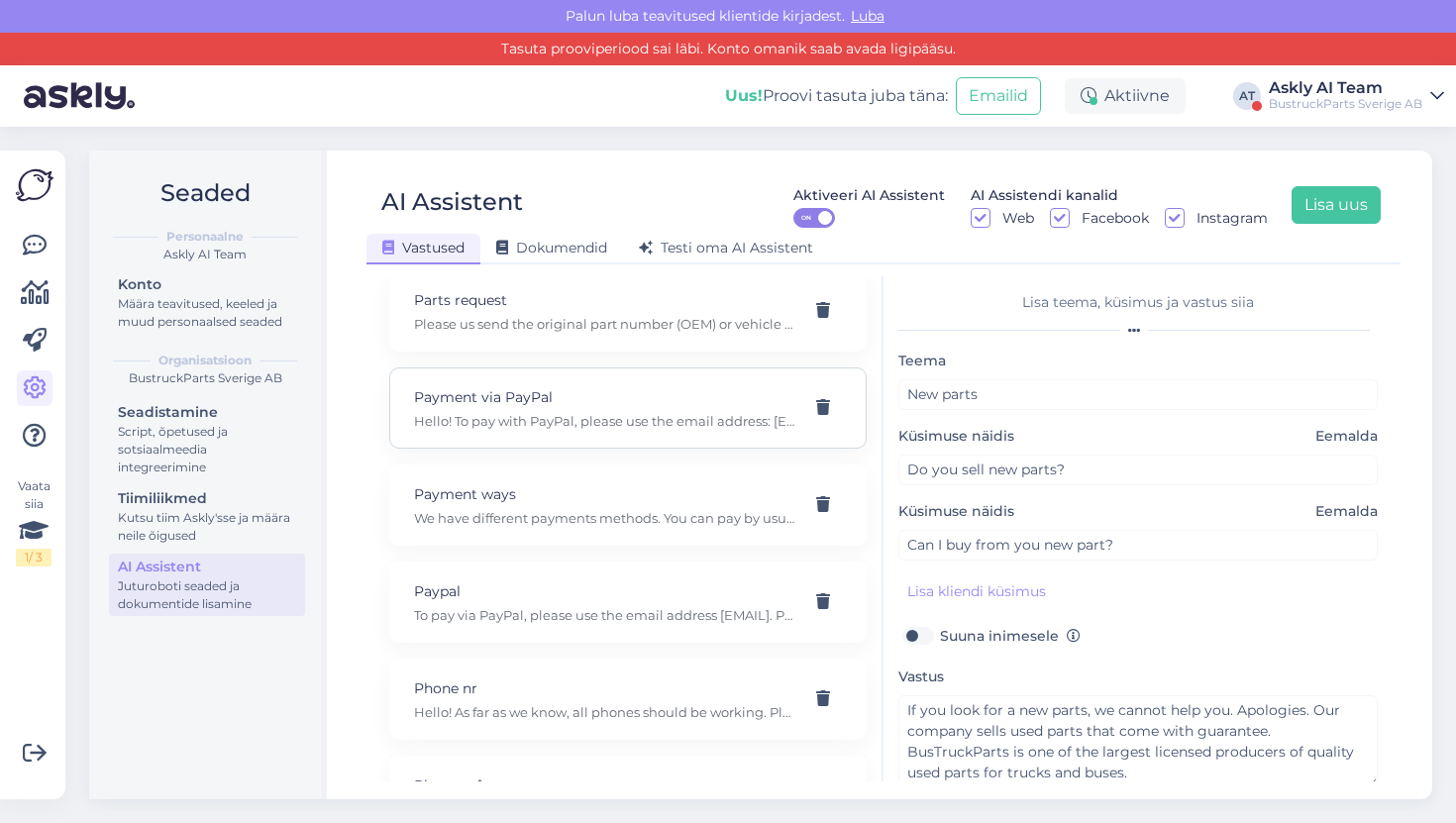 scroll, scrollTop: 3099, scrollLeft: 0, axis: vertical 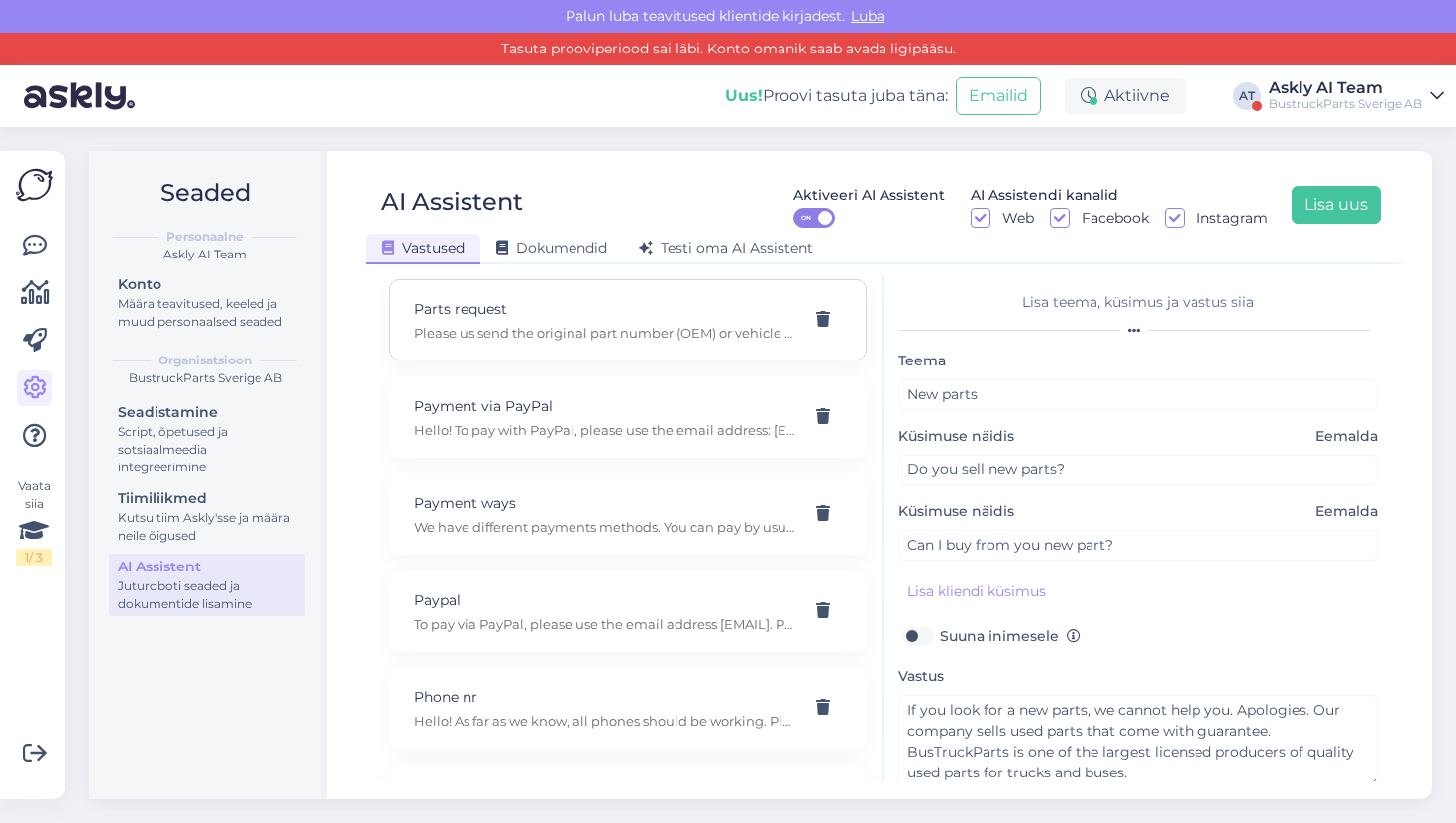click on "Parts request Please us send the original part number (OEM) or vehicle VIN code and our team will check." at bounding box center (628, 320) 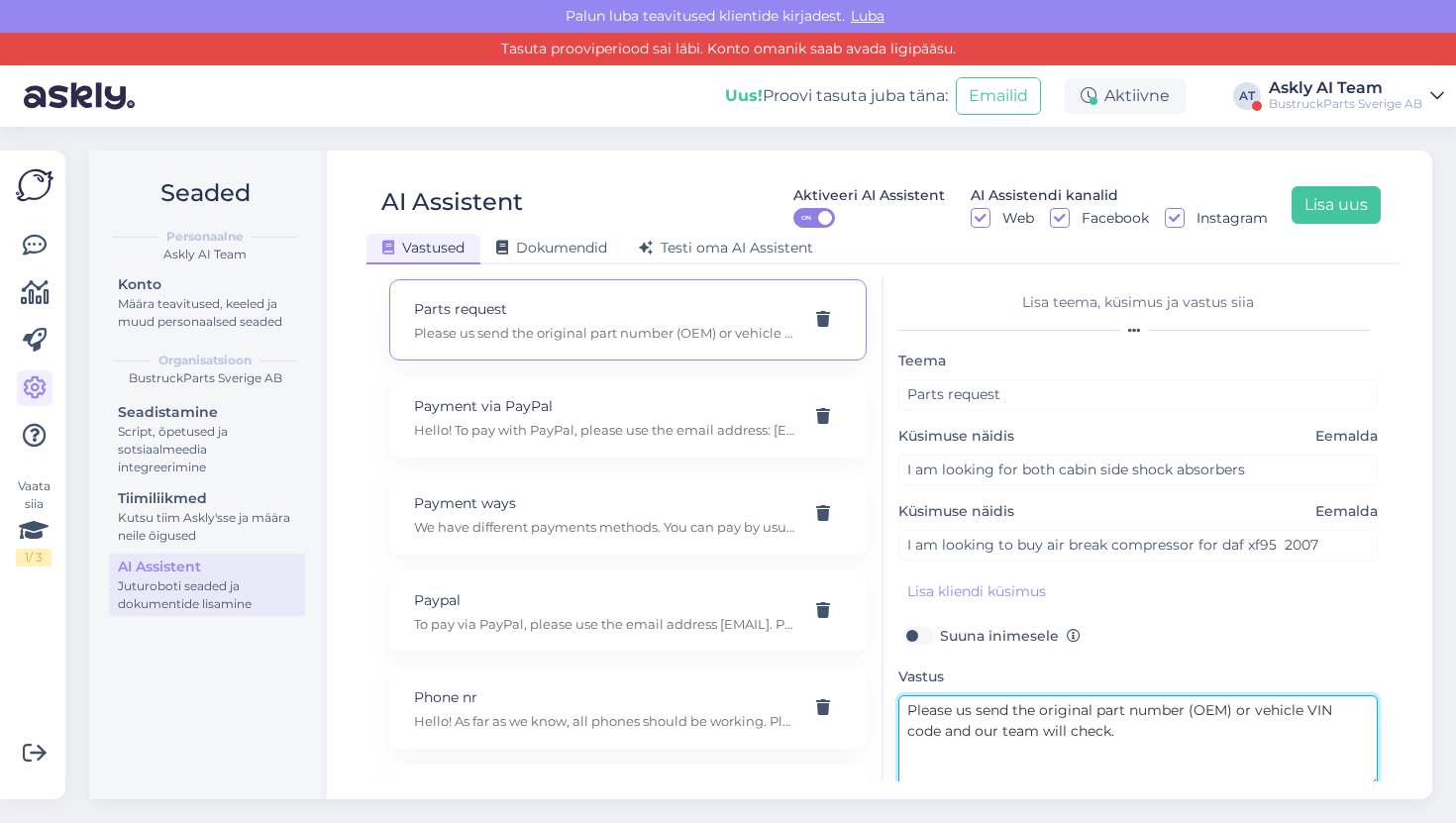 click on "Please us send the original part number (OEM) or vehicle VIN code and our team will check." at bounding box center [1138, 742] 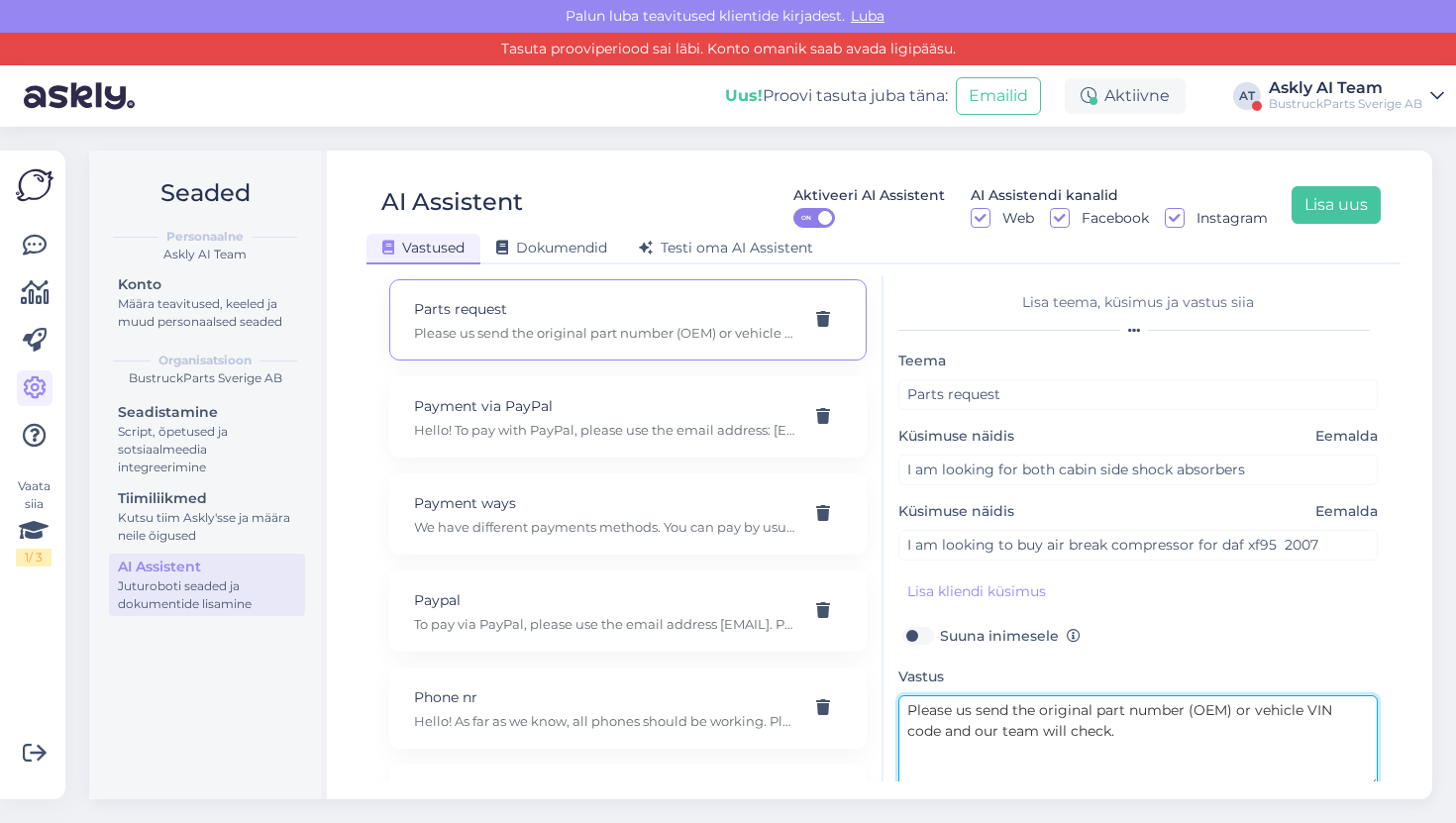 paste on "send us either" 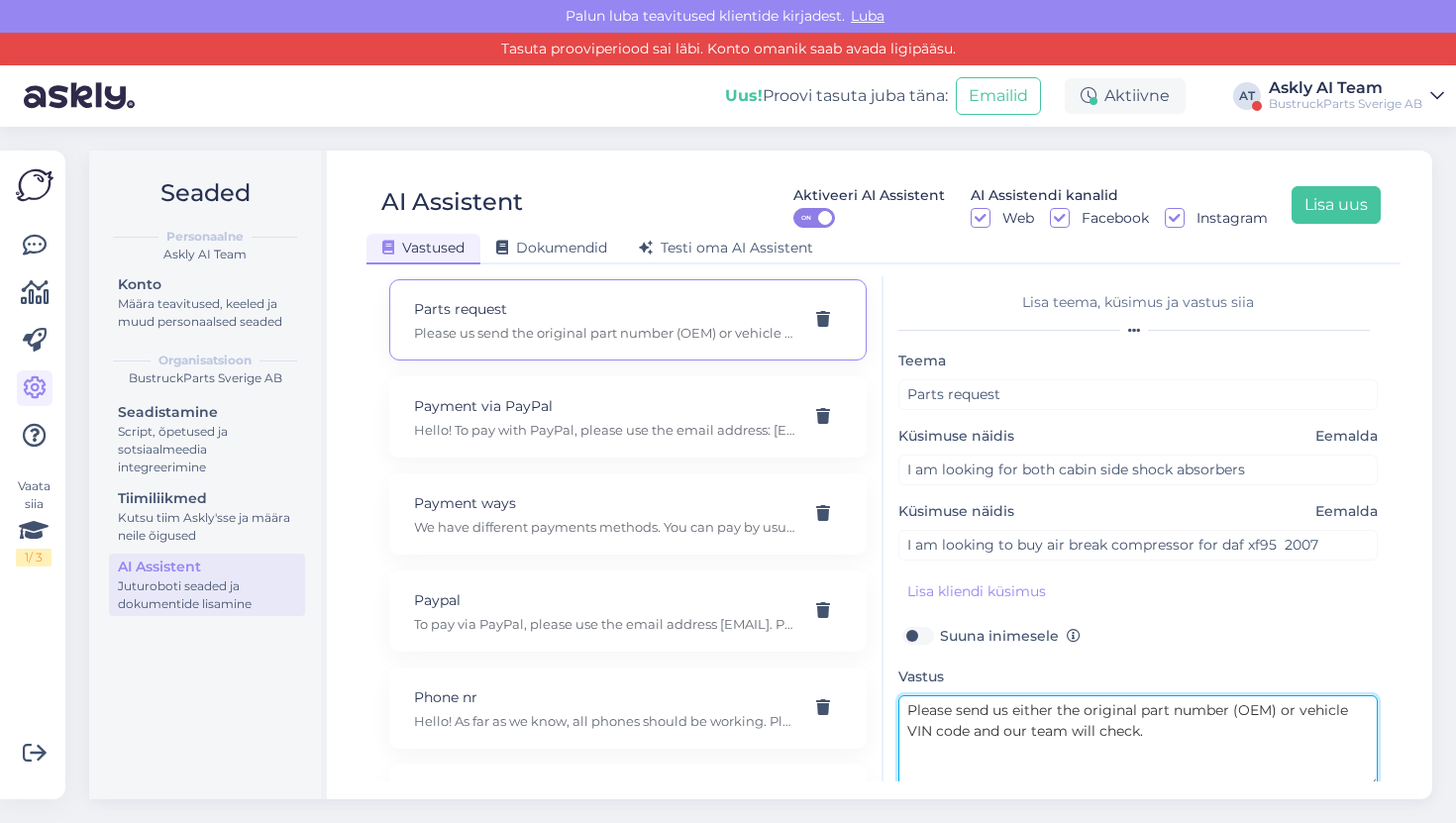 scroll, scrollTop: 76, scrollLeft: 0, axis: vertical 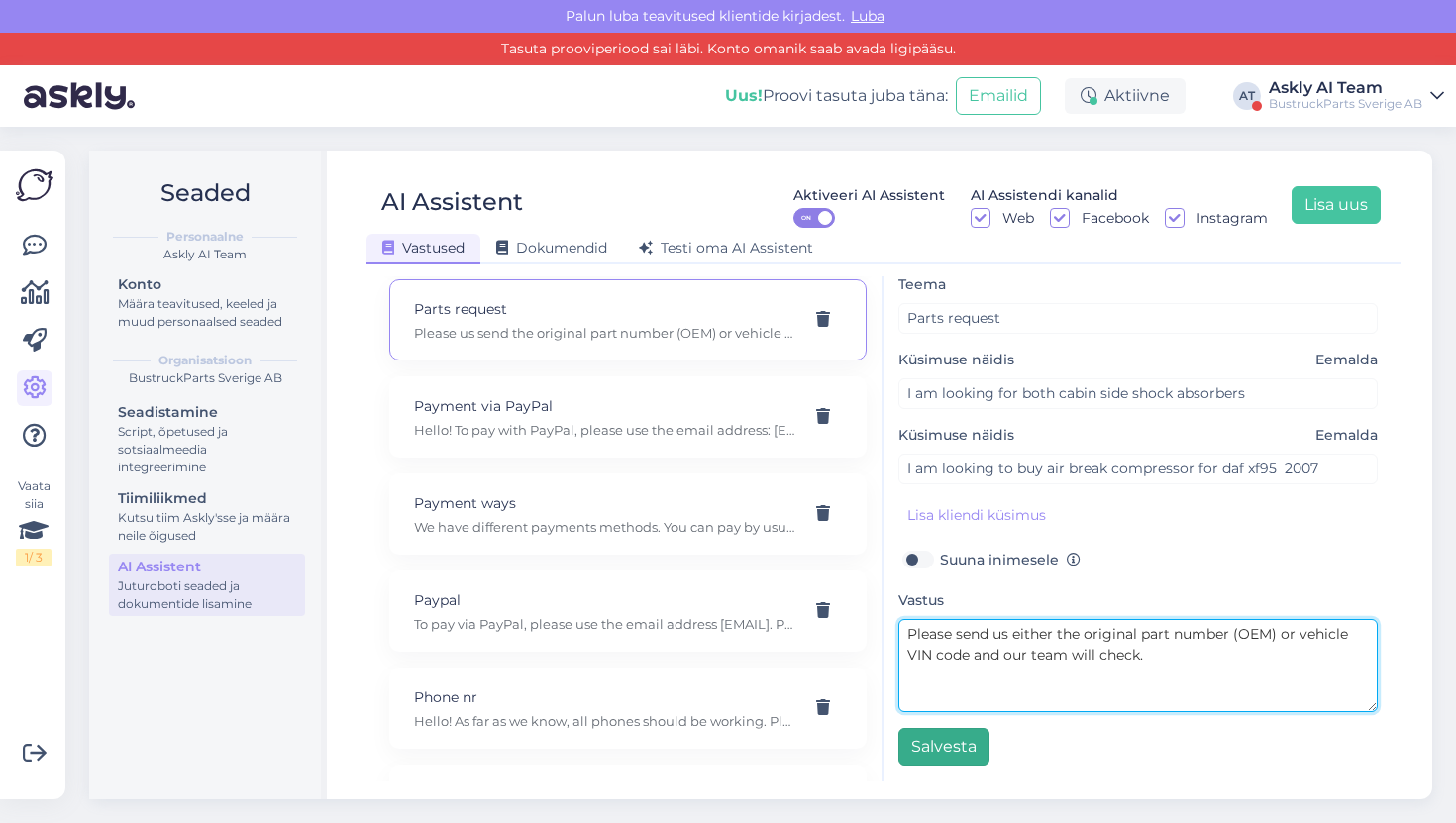 type on "Please send us either the original part number (OEM) or vehicle VIN code and our team will check." 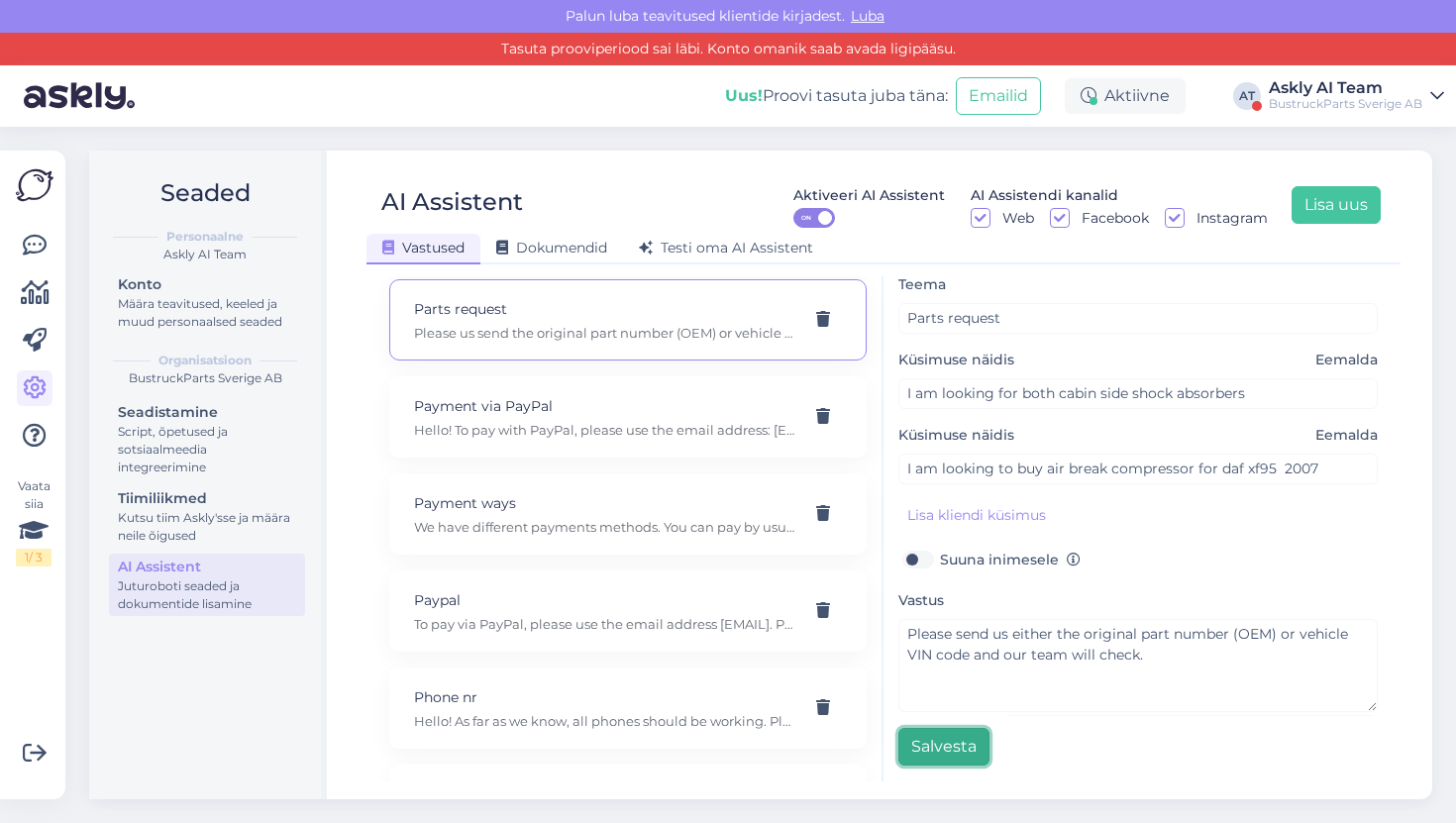click on "Salvesta" at bounding box center (944, 747) 